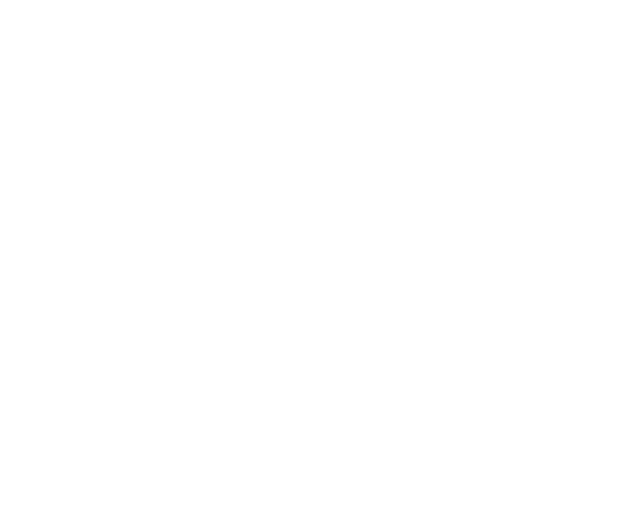 scroll, scrollTop: 0, scrollLeft: 0, axis: both 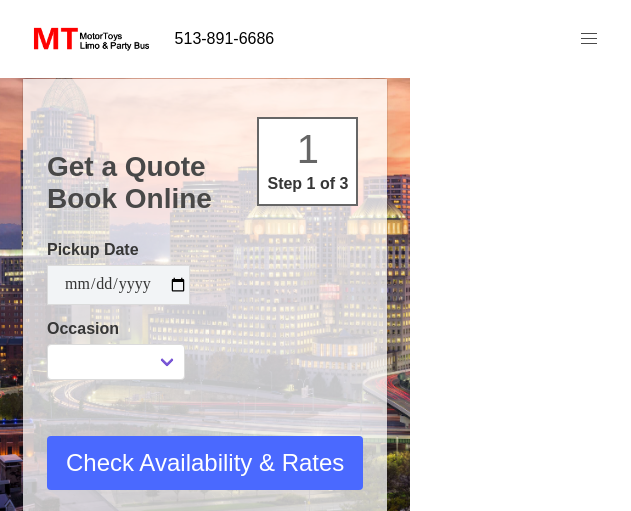 select 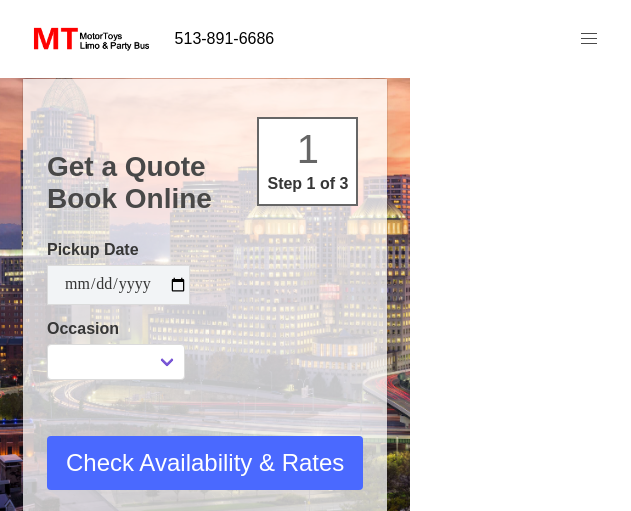 type on "**********" 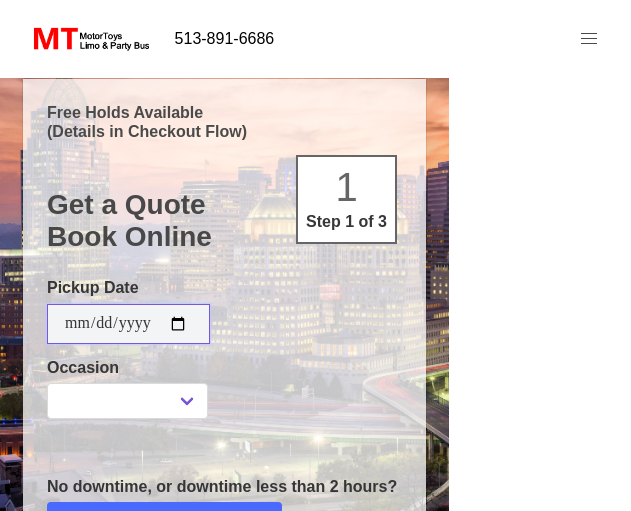 select 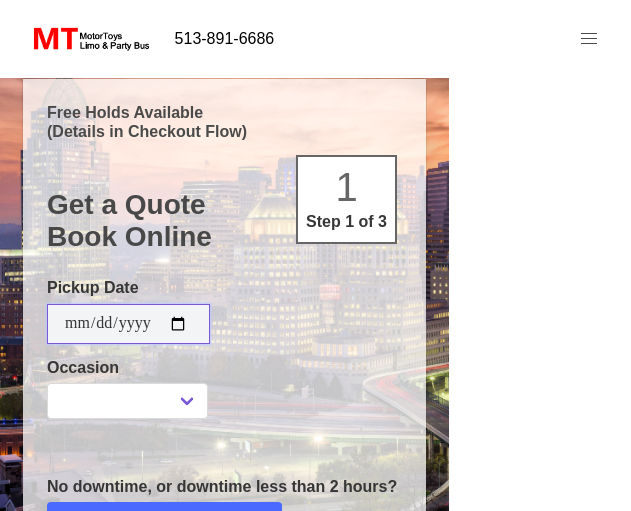 click on "**********" at bounding box center [128, 324] 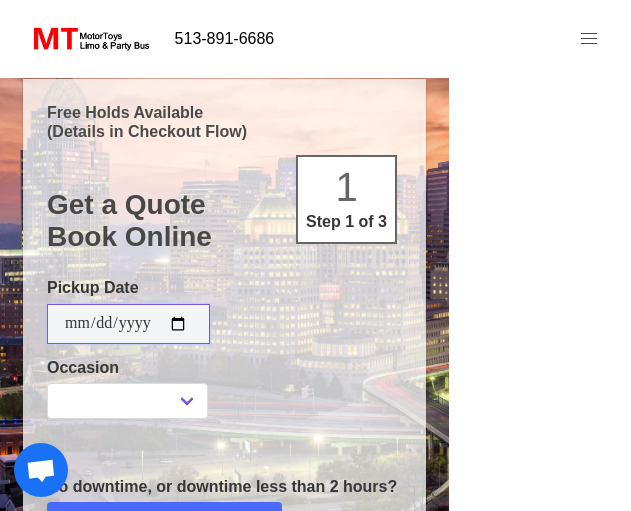 click on "**********" at bounding box center (128, 324) 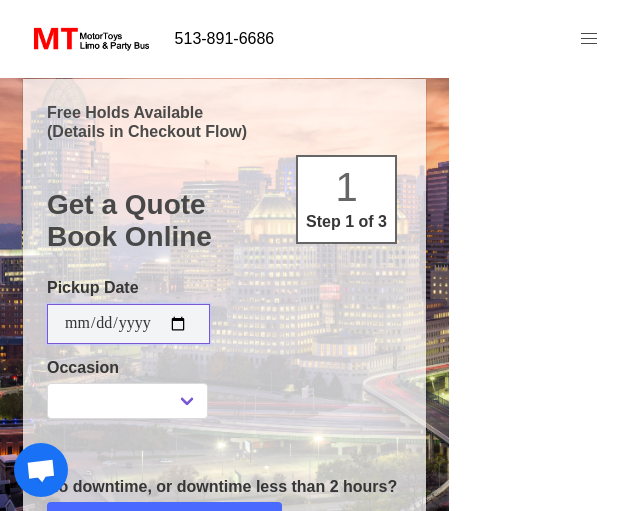 type on "**********" 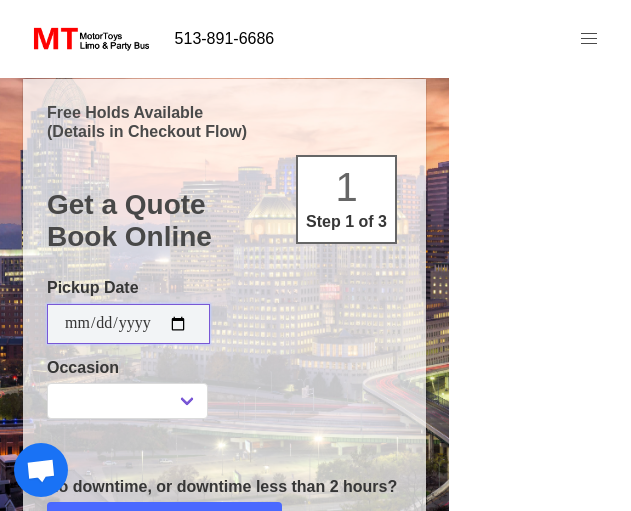 type on "**********" 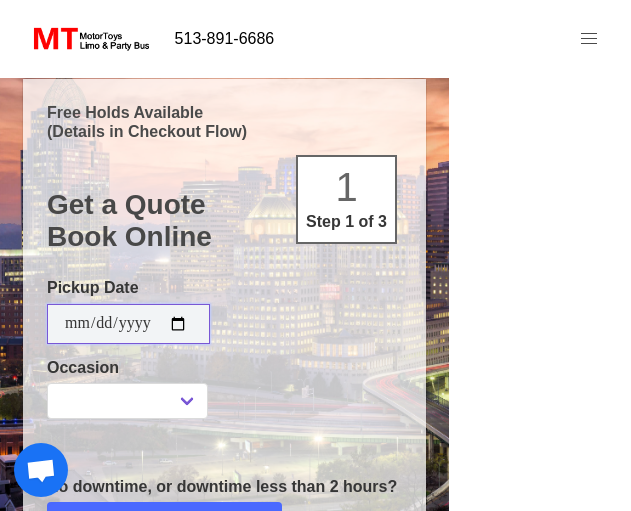 type on "**********" 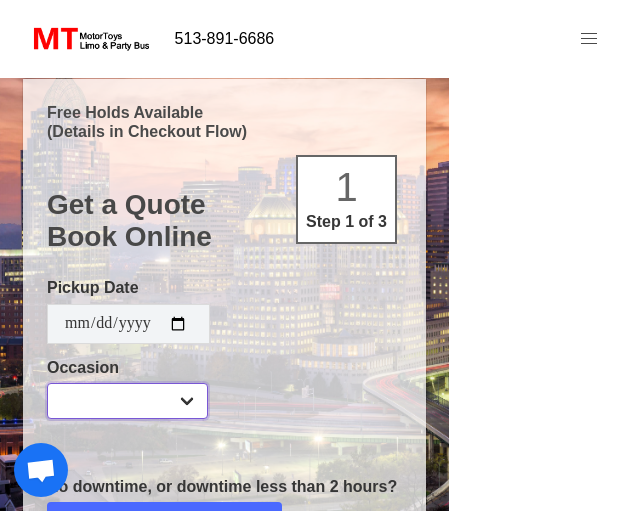 click on "**********" at bounding box center (127, 401) 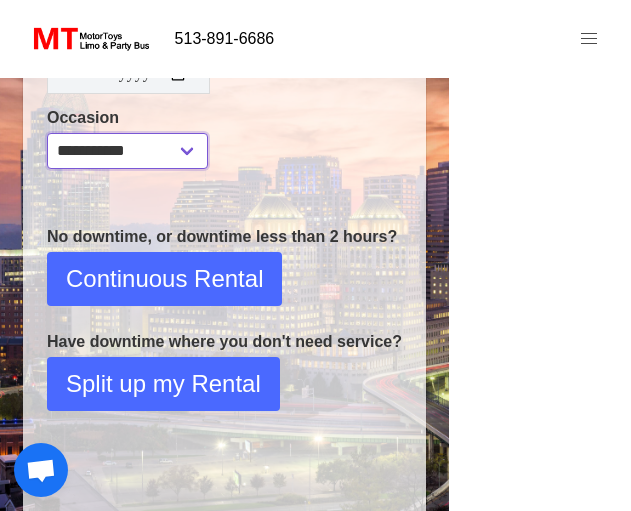scroll, scrollTop: 418, scrollLeft: 0, axis: vertical 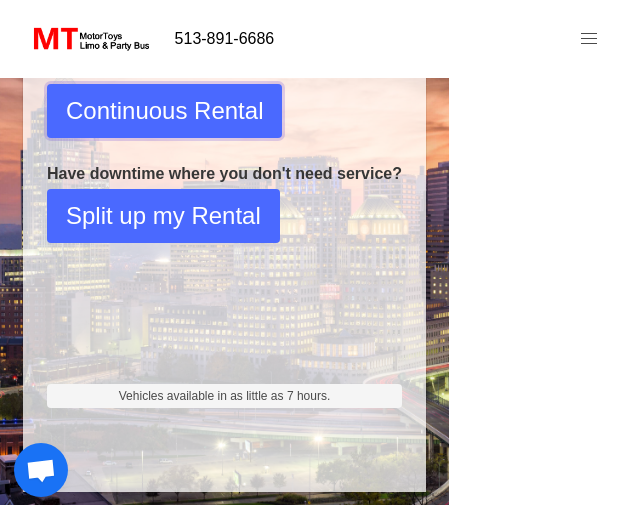 click on "Continuous Rental" at bounding box center [164, 111] 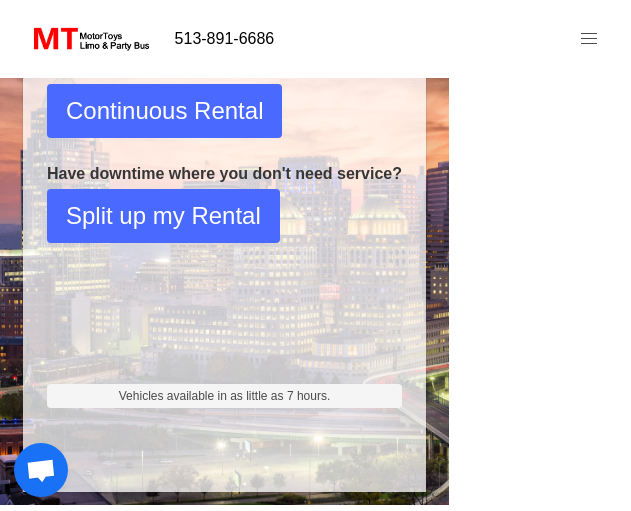 select on "*" 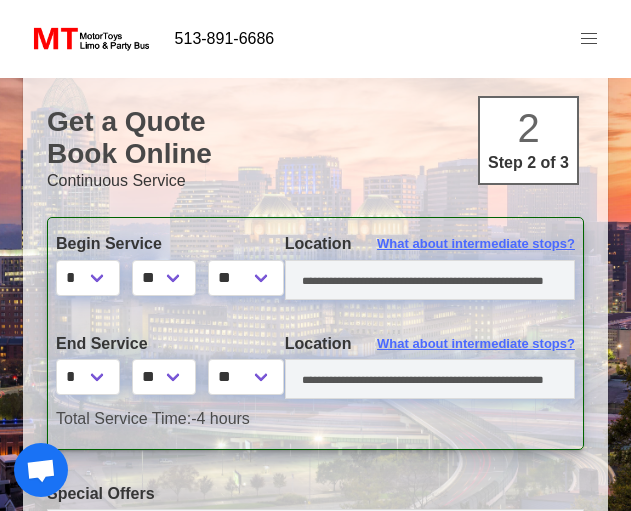 scroll, scrollTop: 90, scrollLeft: 0, axis: vertical 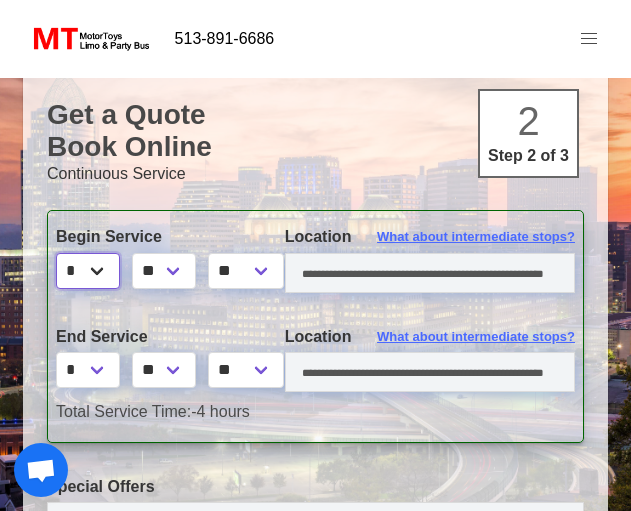 click on "* * * * * * * * * ** ** **" at bounding box center [88, 271] 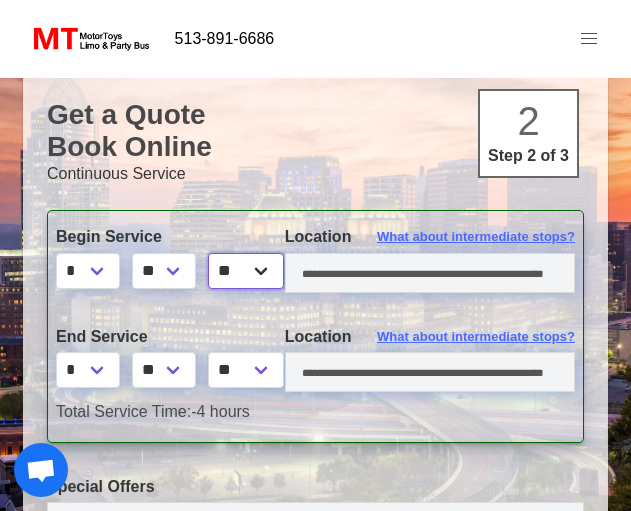click on "**   **" at bounding box center (246, 271) 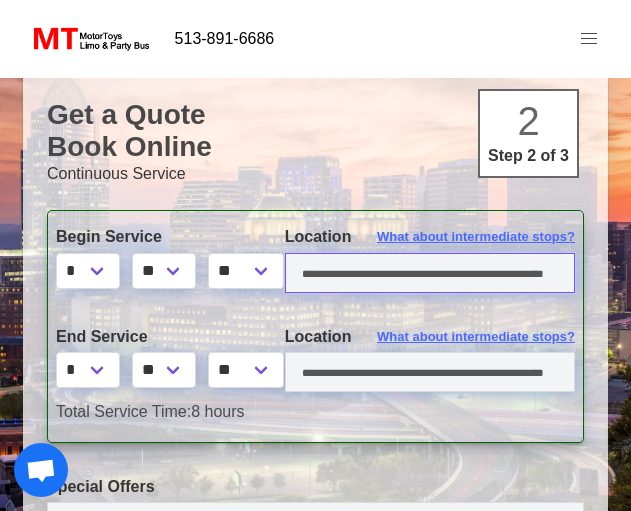 click at bounding box center [430, 273] 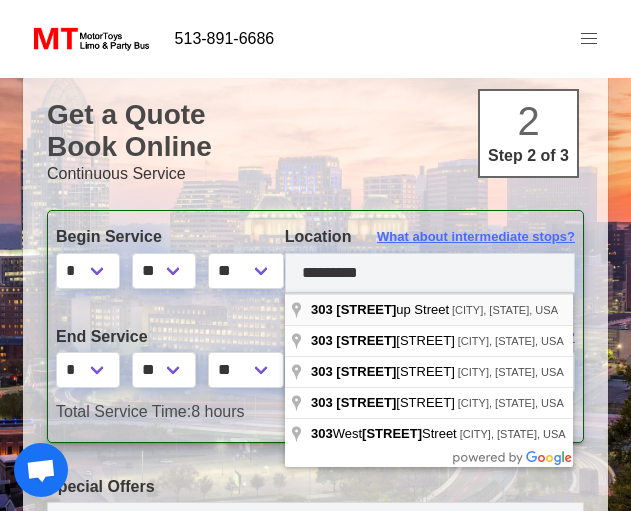 type on "**********" 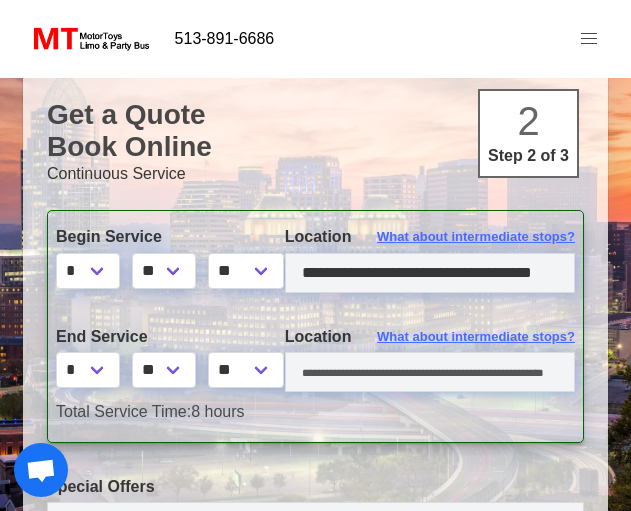 click on "End Service   * * * * * * * * * ** ** **   ** ** ** **   **   **" at bounding box center (155, 362) 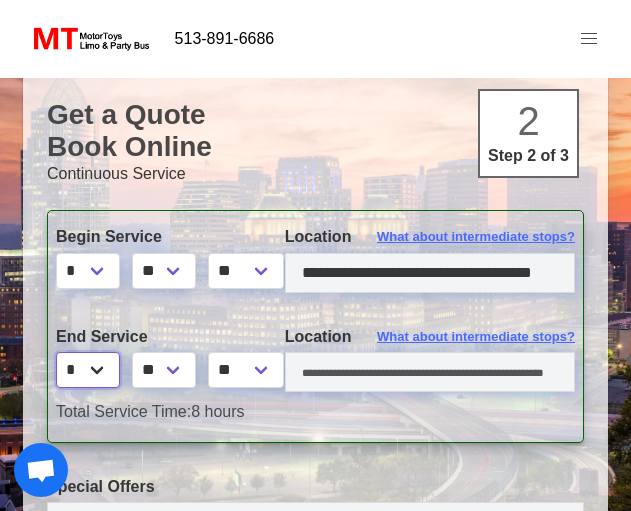click on "* * * * * * * * * ** ** **" at bounding box center [88, 370] 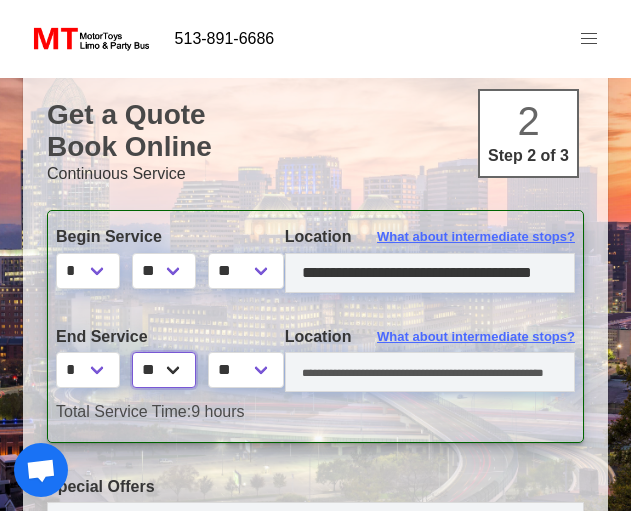 click on "** ** ** **" at bounding box center [164, 370] 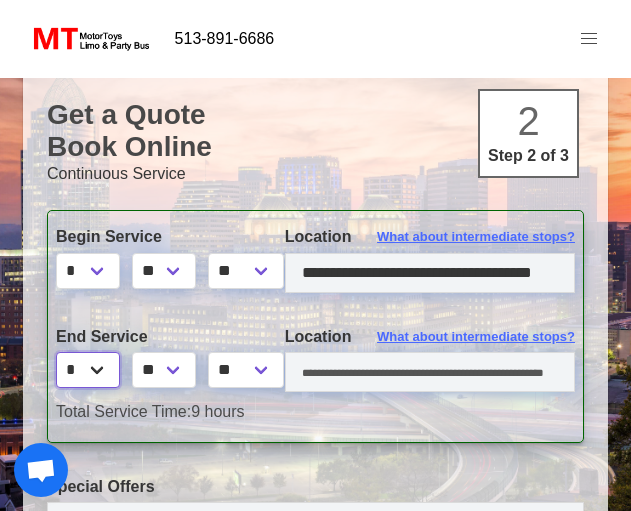 click on "* * * * * * * * * ** ** **" at bounding box center (88, 370) 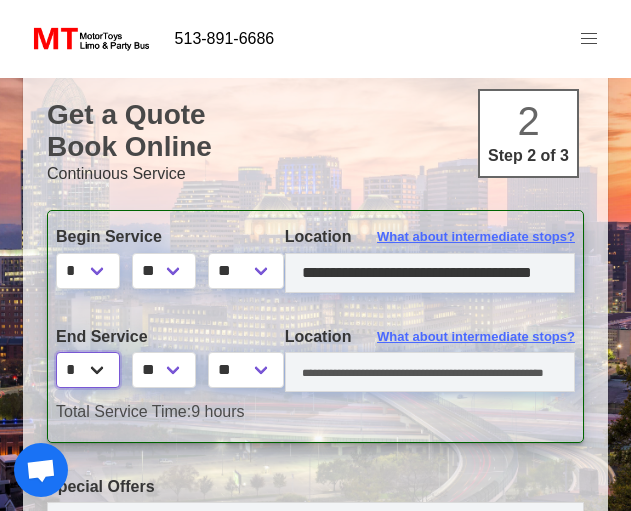 select on "*" 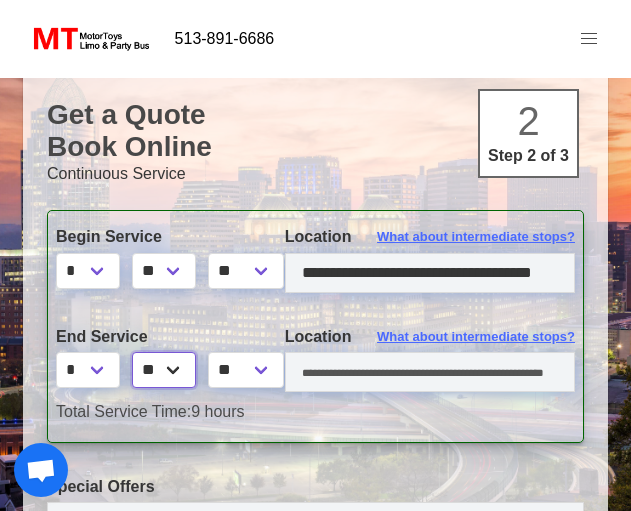click on "** ** ** **" at bounding box center [164, 370] 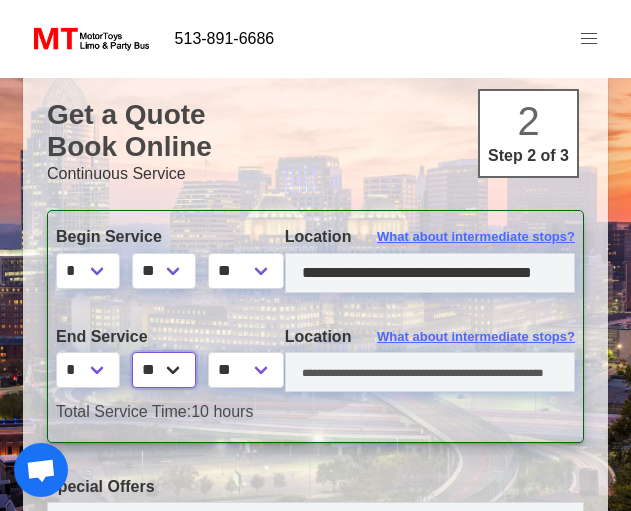 select on "*" 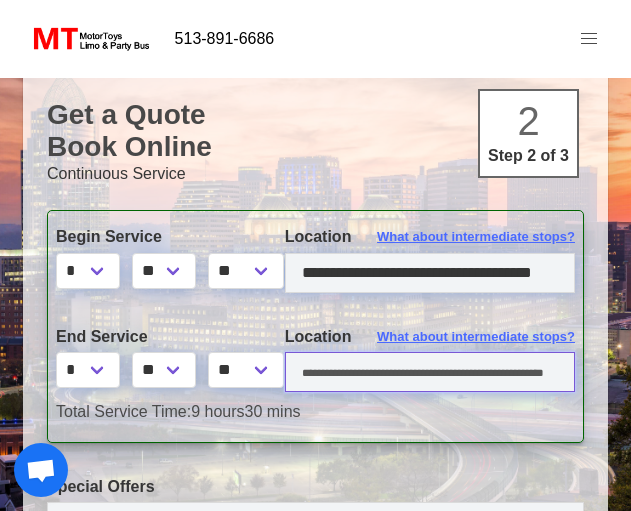 click at bounding box center [430, 372] 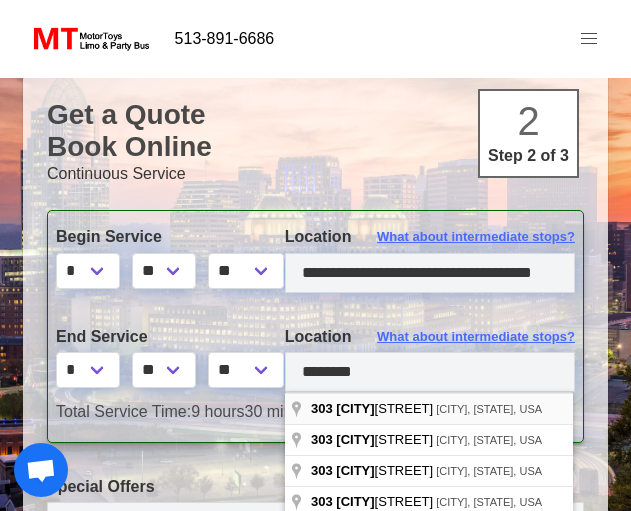 type on "**********" 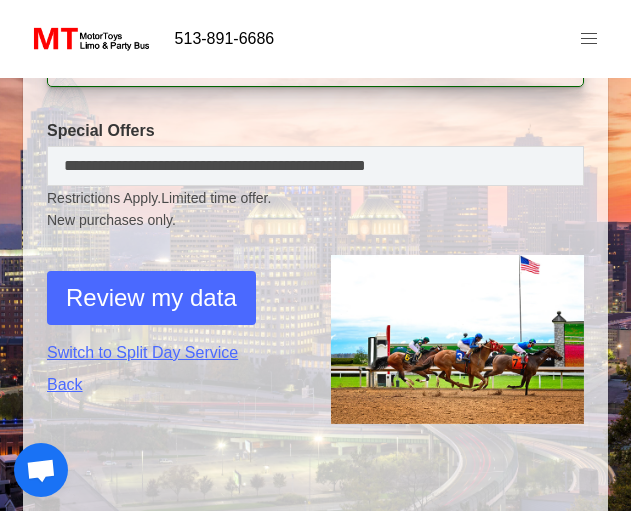 scroll, scrollTop: 404, scrollLeft: 0, axis: vertical 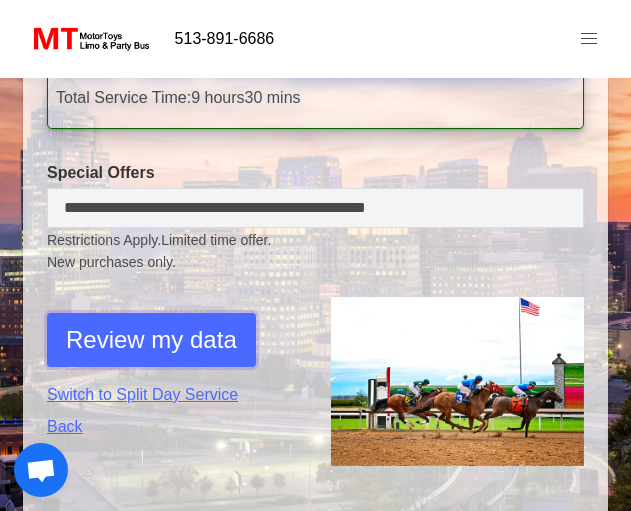 click on "Review my data" at bounding box center (151, 340) 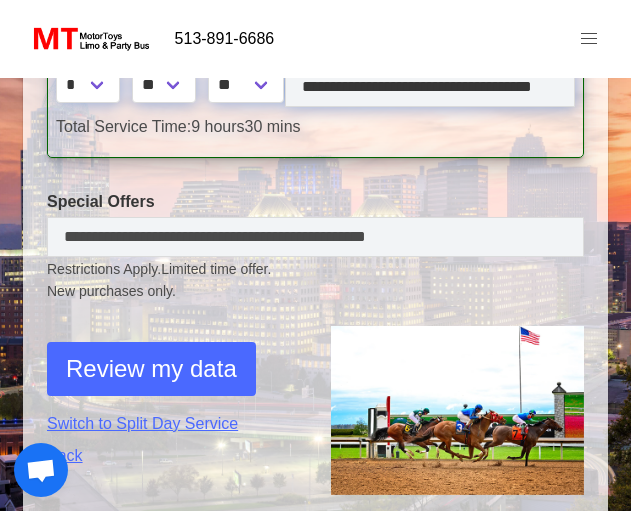 select on "*" 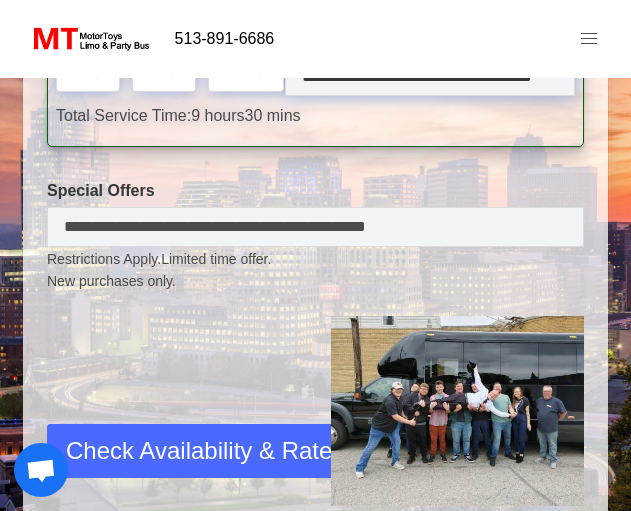 scroll, scrollTop: 672, scrollLeft: 0, axis: vertical 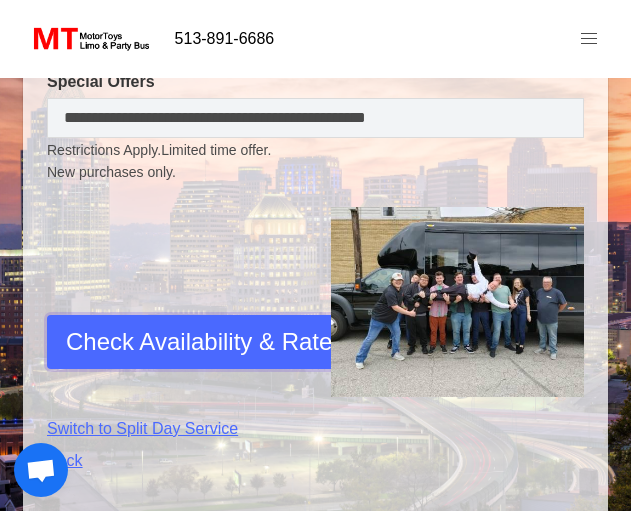 click on "Check Availability & Rates" at bounding box center (205, 342) 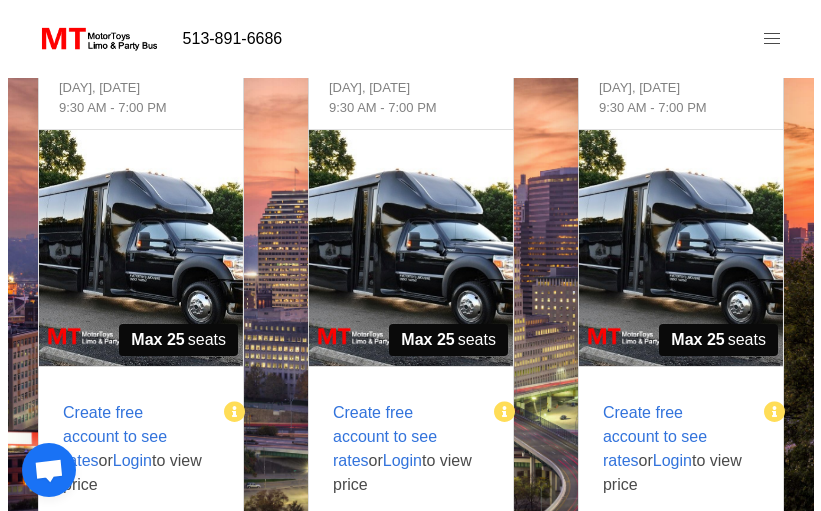 scroll, scrollTop: 394, scrollLeft: 0, axis: vertical 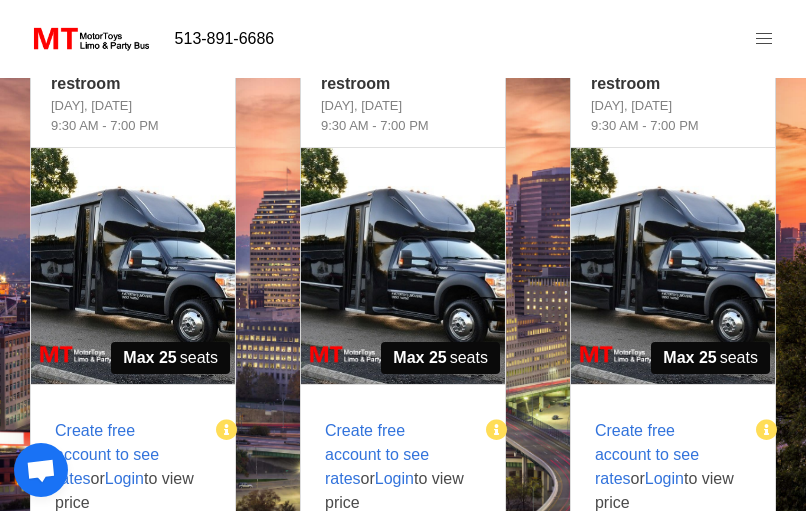 click on "Create free account to see rates" at bounding box center (107, 454) 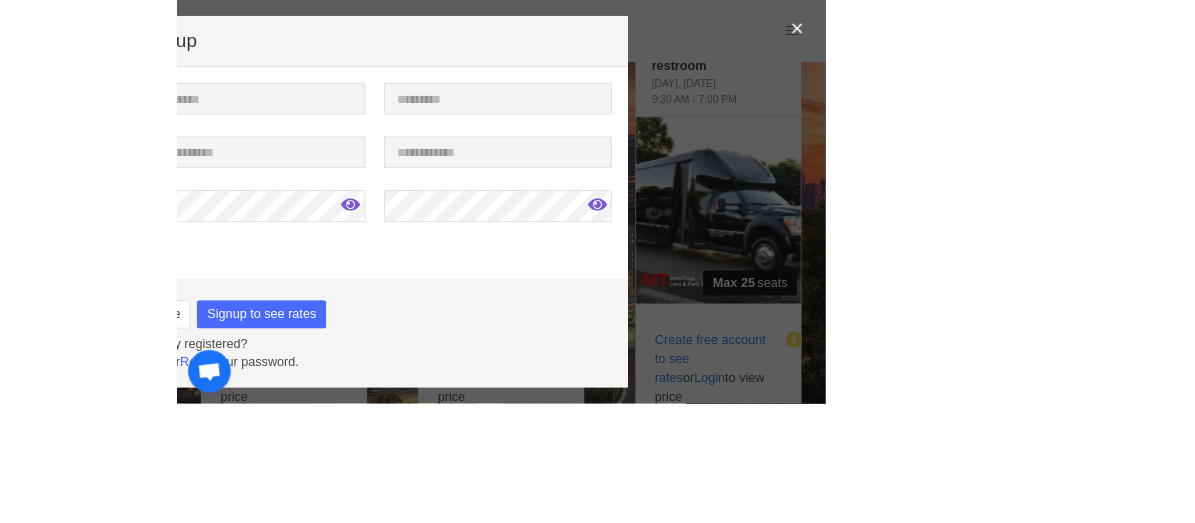 scroll, scrollTop: 382, scrollLeft: 0, axis: vertical 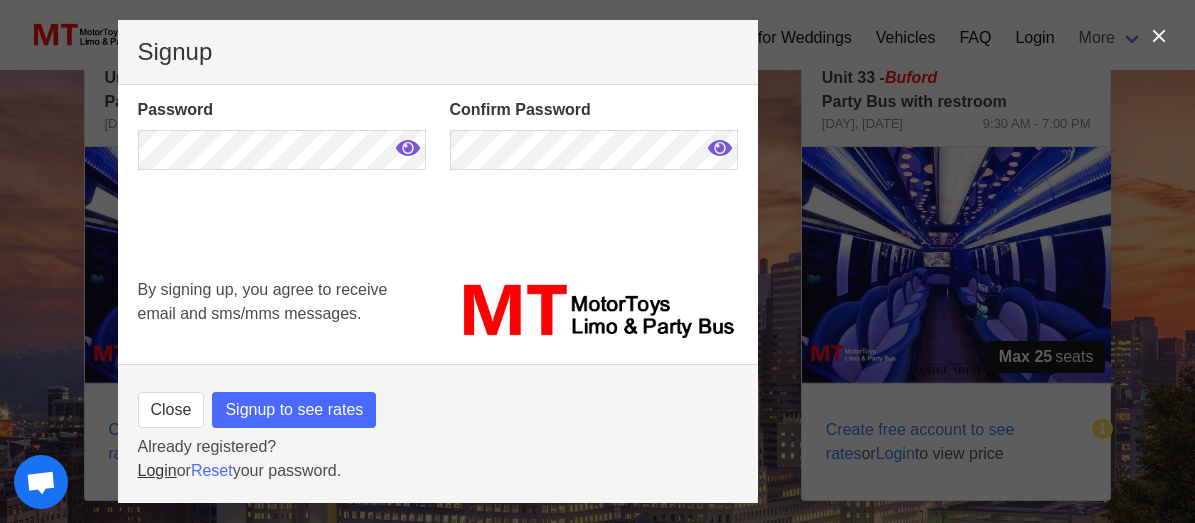 click on "Login" at bounding box center (157, 470) 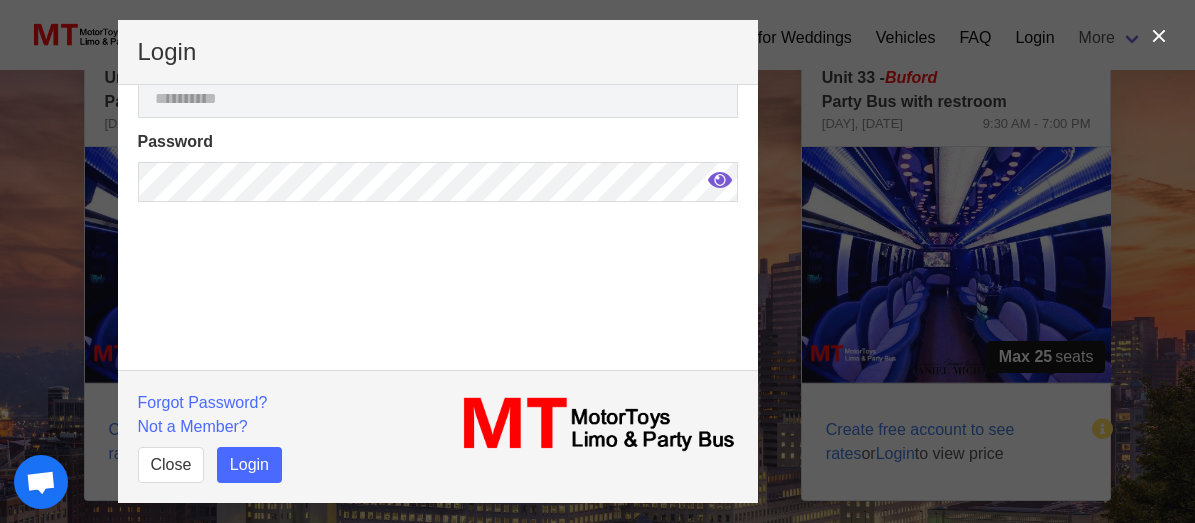 scroll, scrollTop: 0, scrollLeft: 0, axis: both 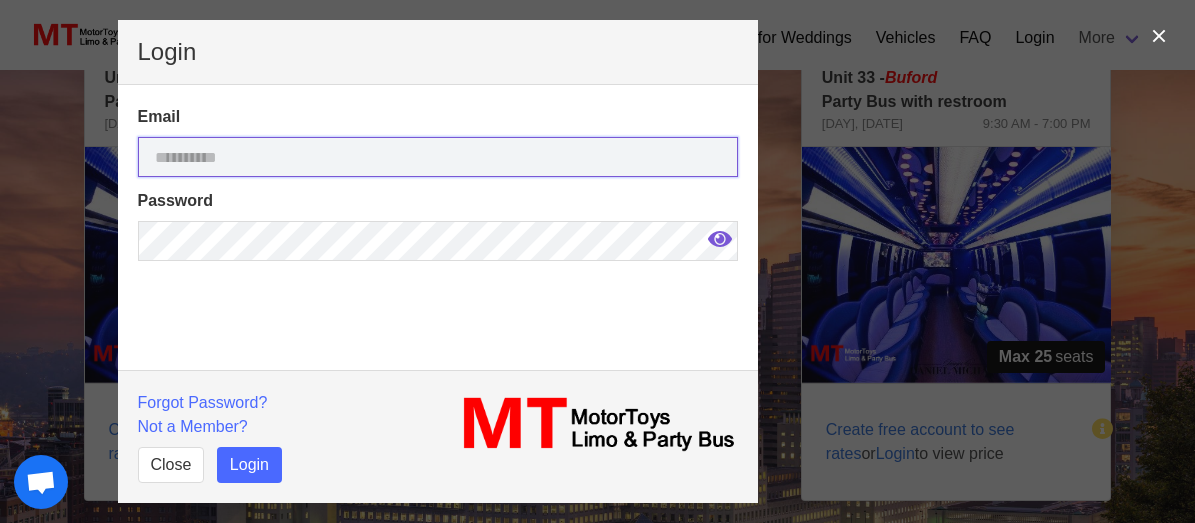 click at bounding box center (438, 157) 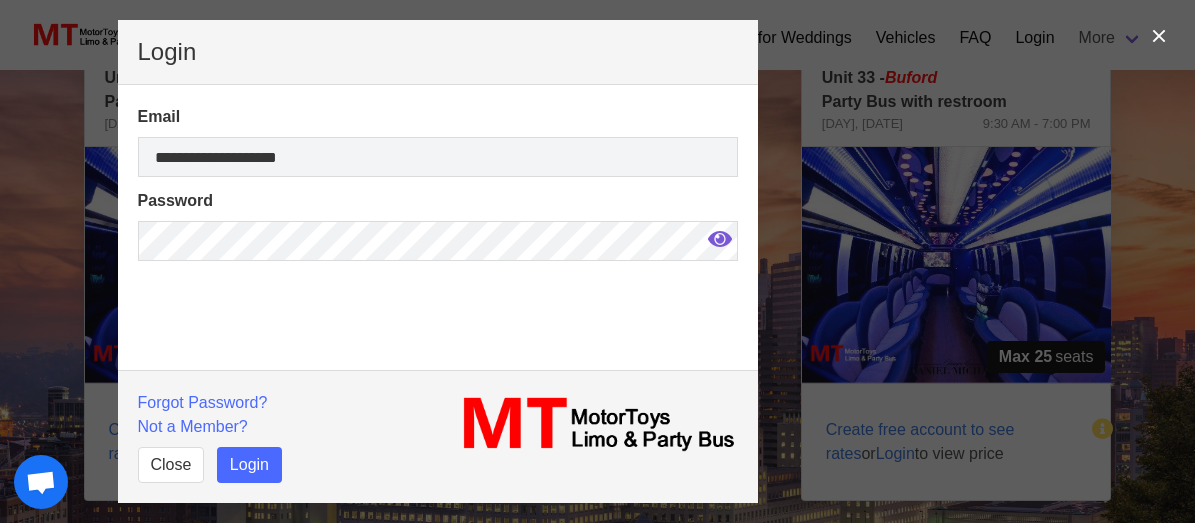 click at bounding box center (720, 239) 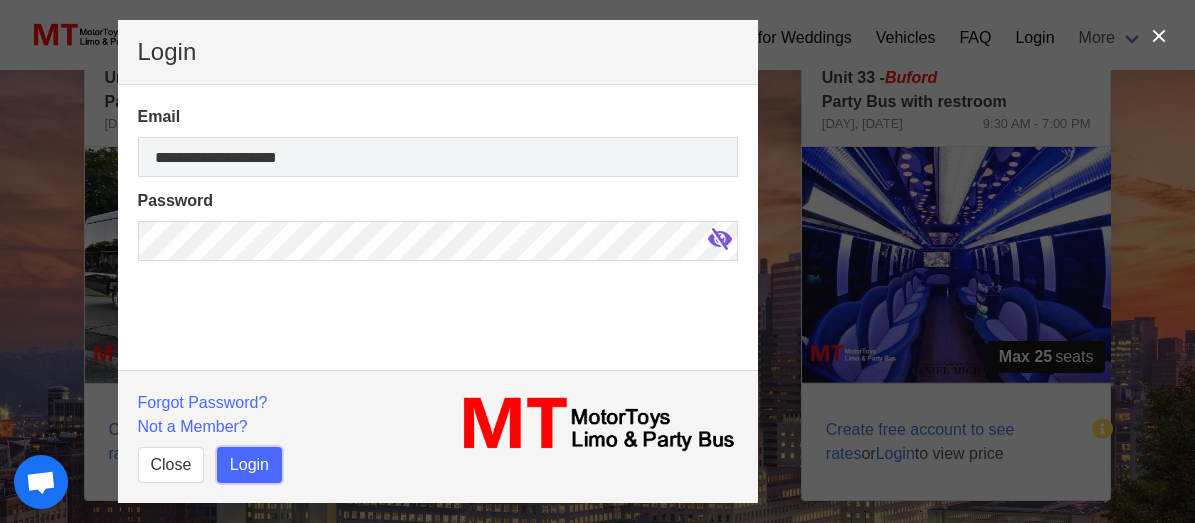 click on "Login" at bounding box center (249, 465) 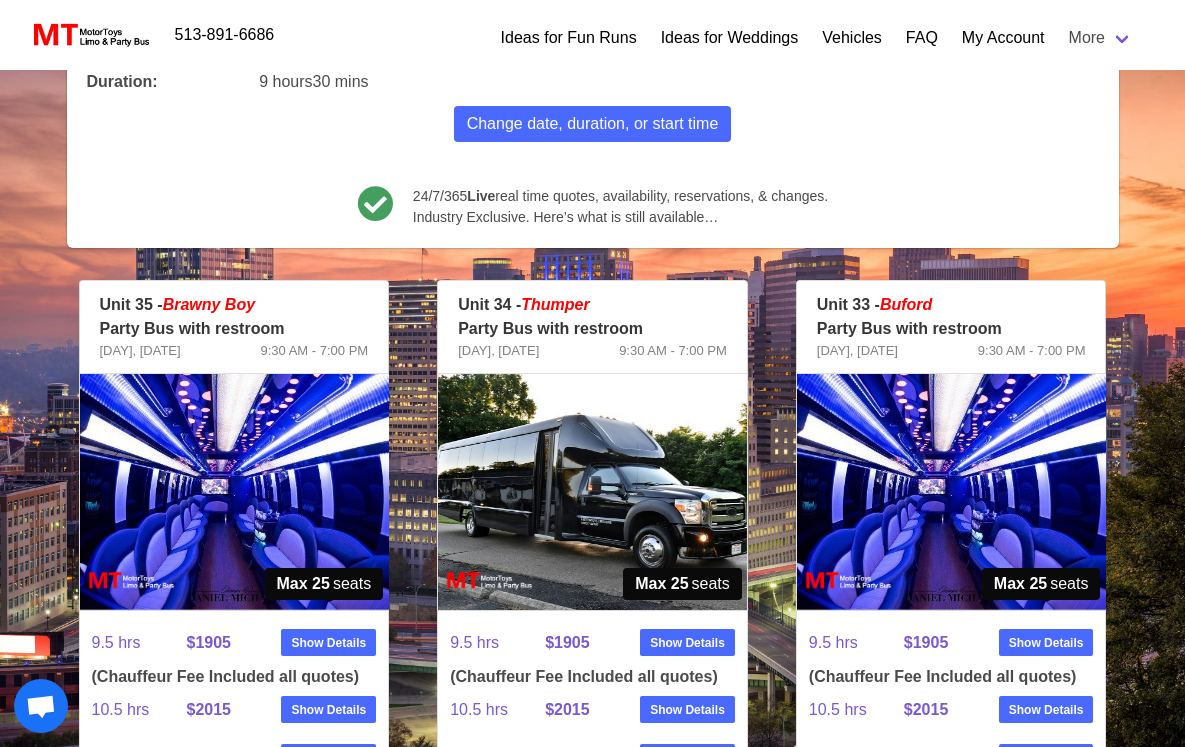 scroll, scrollTop: 0, scrollLeft: 0, axis: both 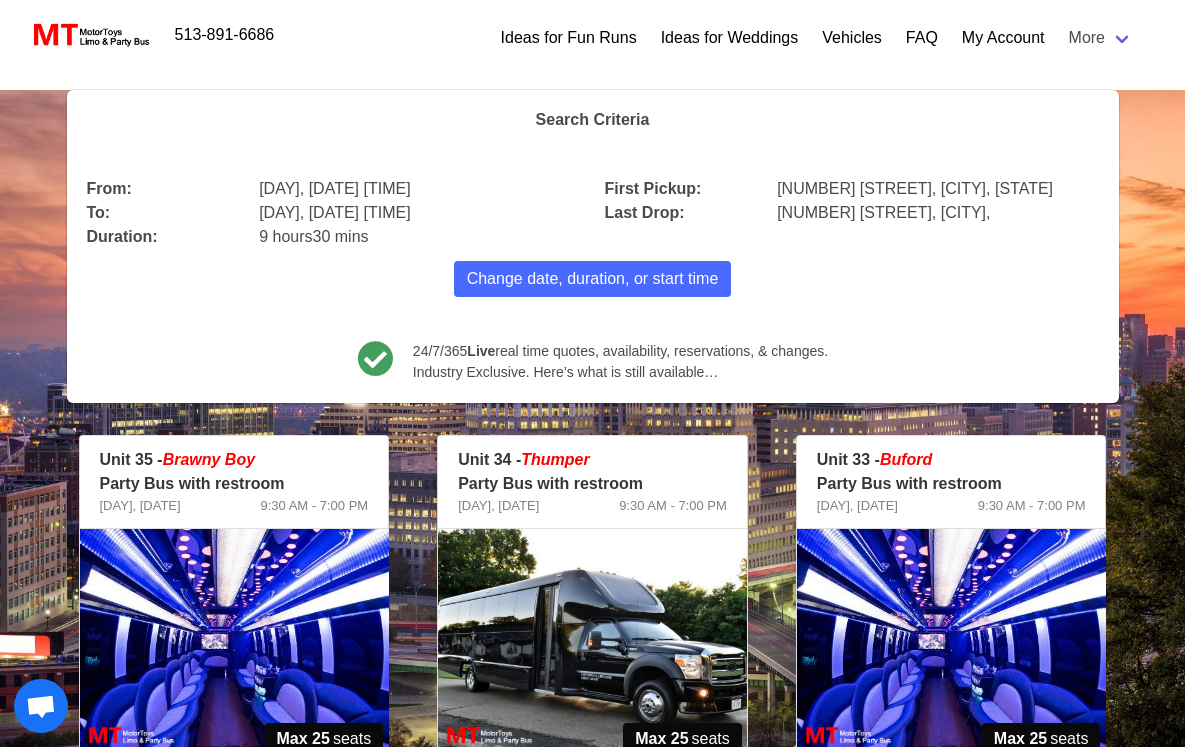 click on "Live" at bounding box center [481, 351] 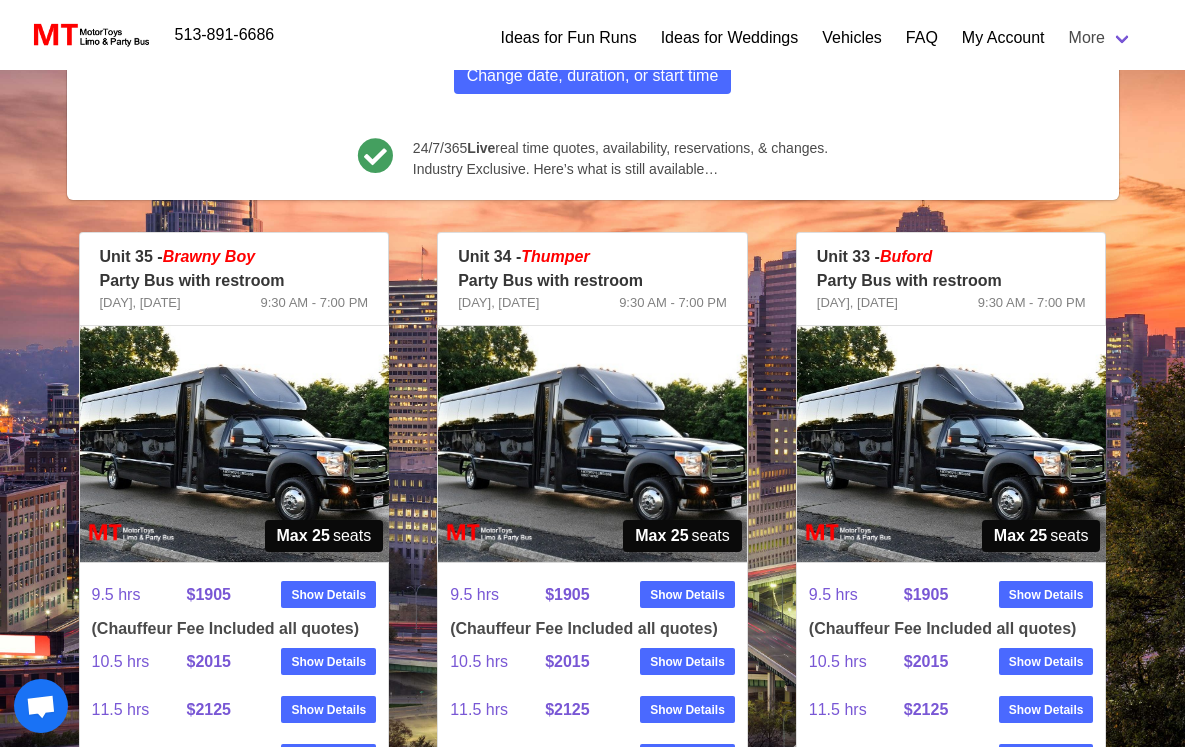 scroll, scrollTop: 210, scrollLeft: 0, axis: vertical 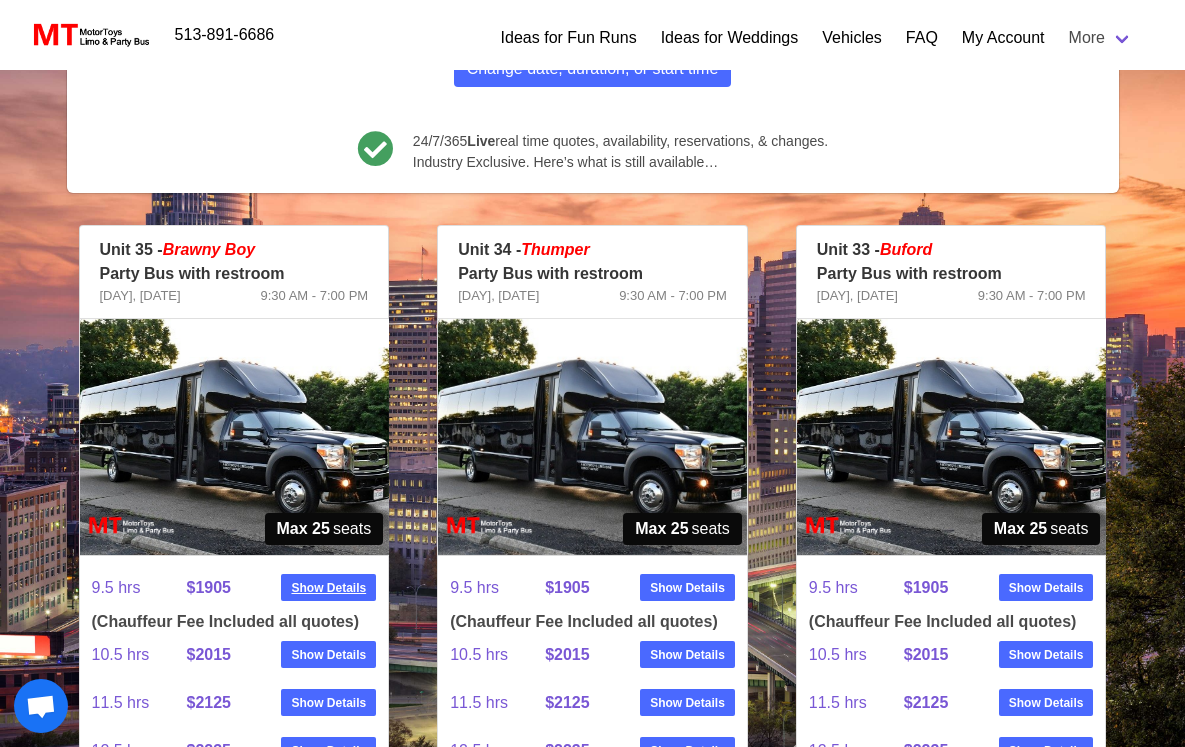 click on "Show Details" at bounding box center (328, 588) 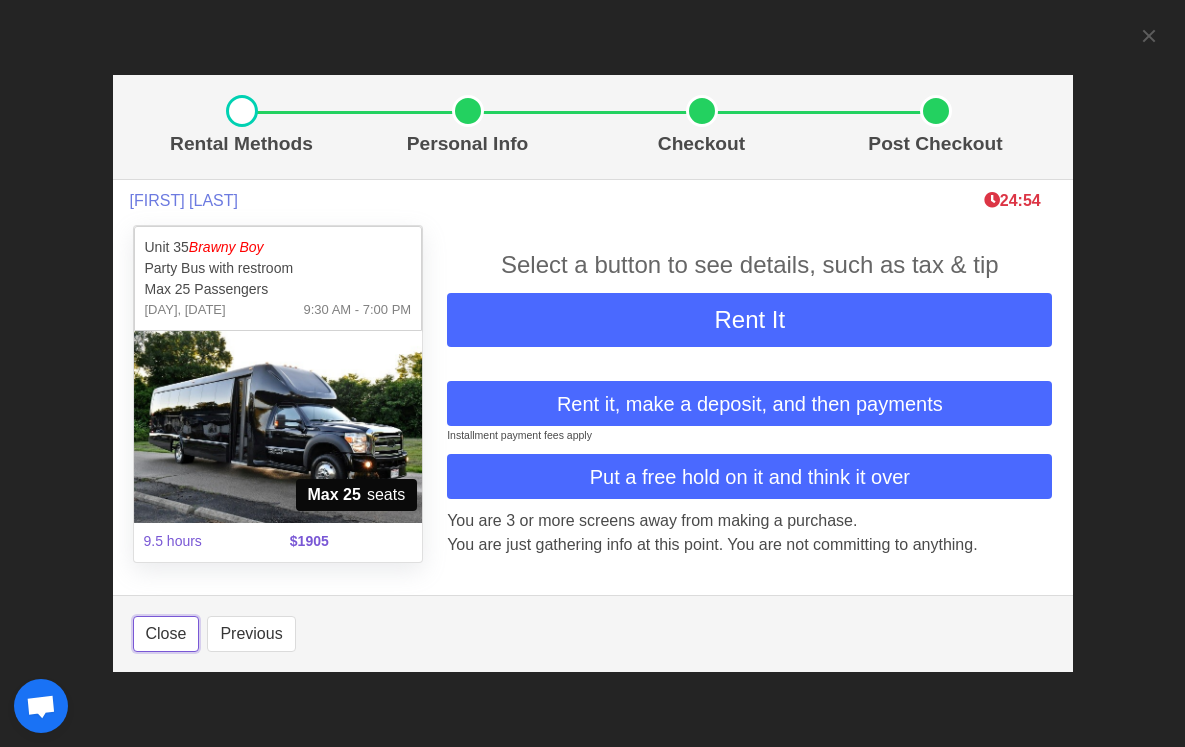 click on "Close" at bounding box center (166, 634) 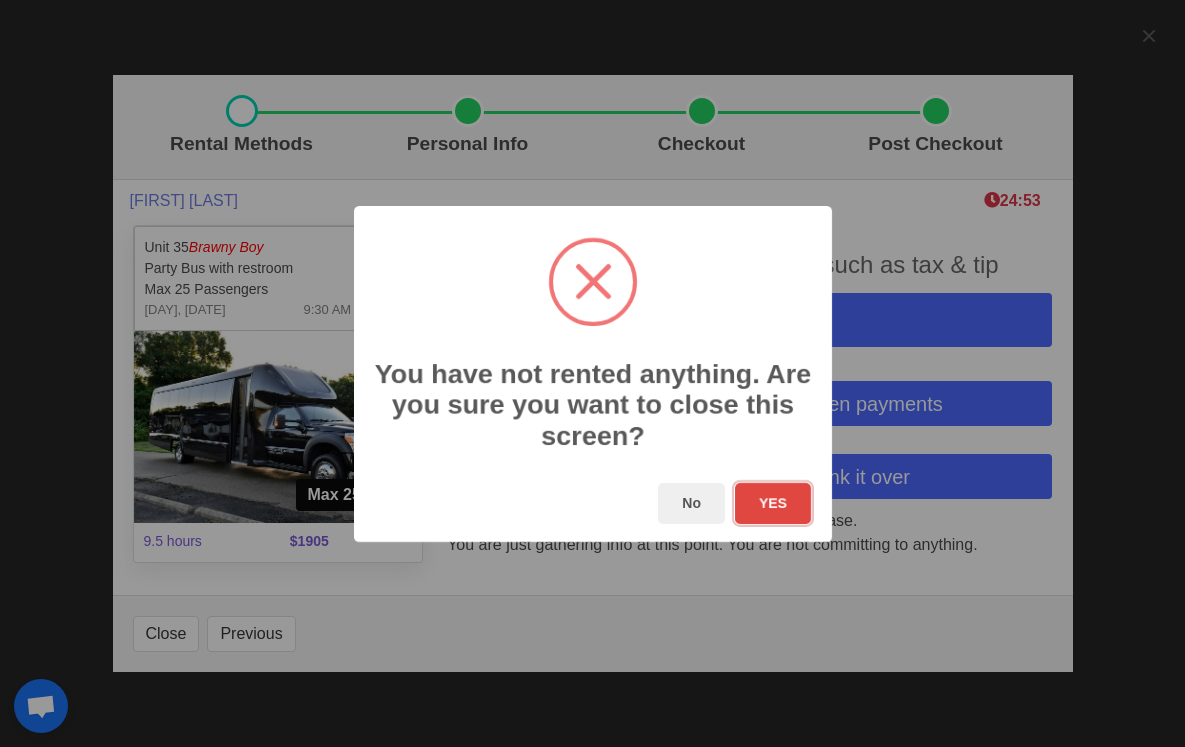 click on "YES" at bounding box center [772, 503] 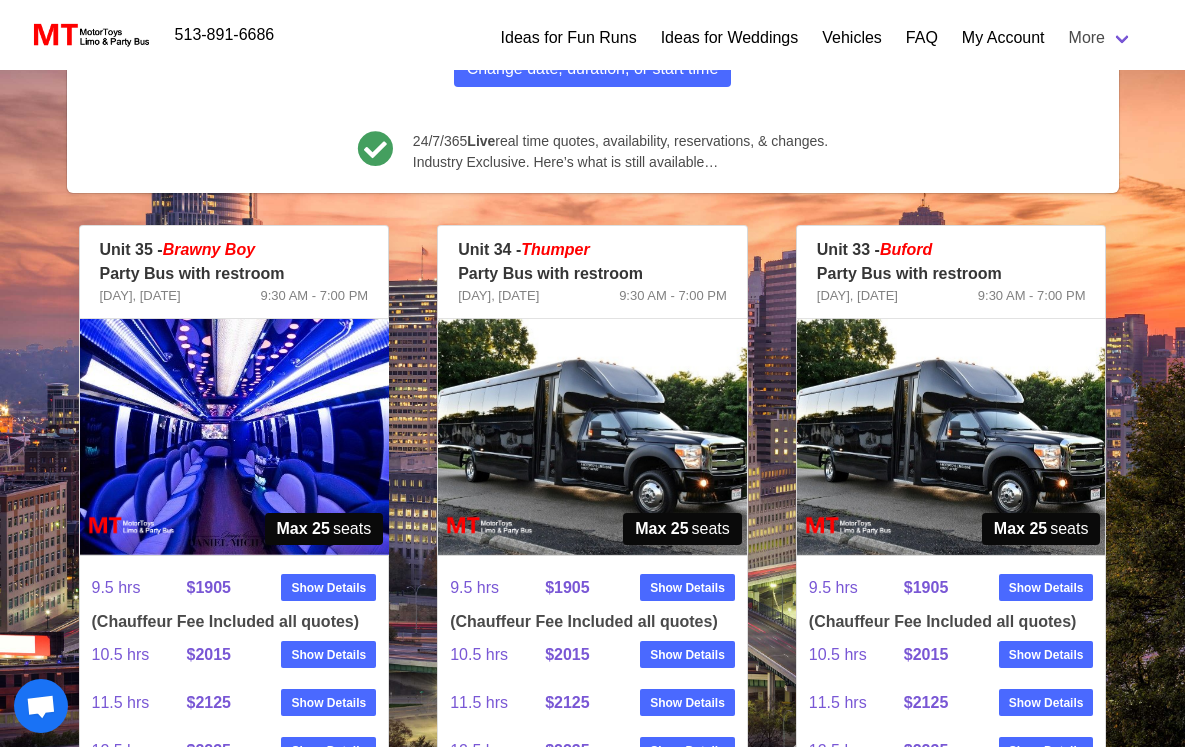 scroll, scrollTop: 0, scrollLeft: 0, axis: both 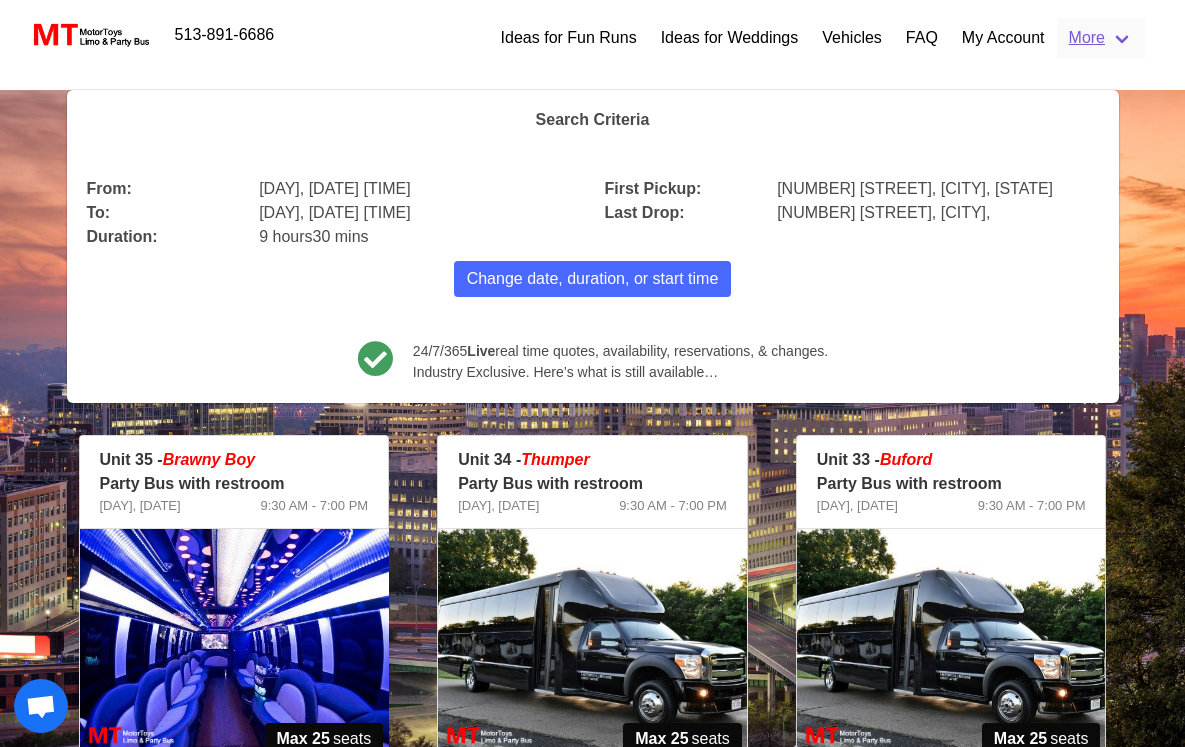 click on "More" at bounding box center (1101, 38) 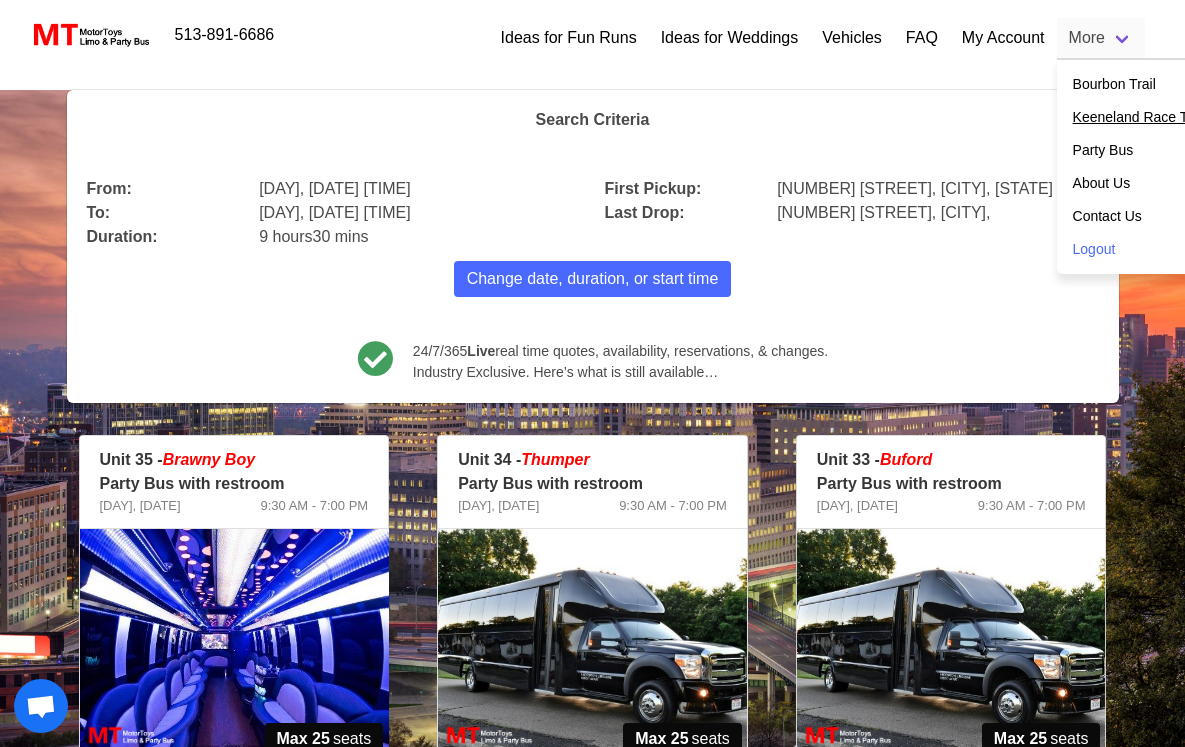 click on "Keeneland Race Track" at bounding box center [1144, 117] 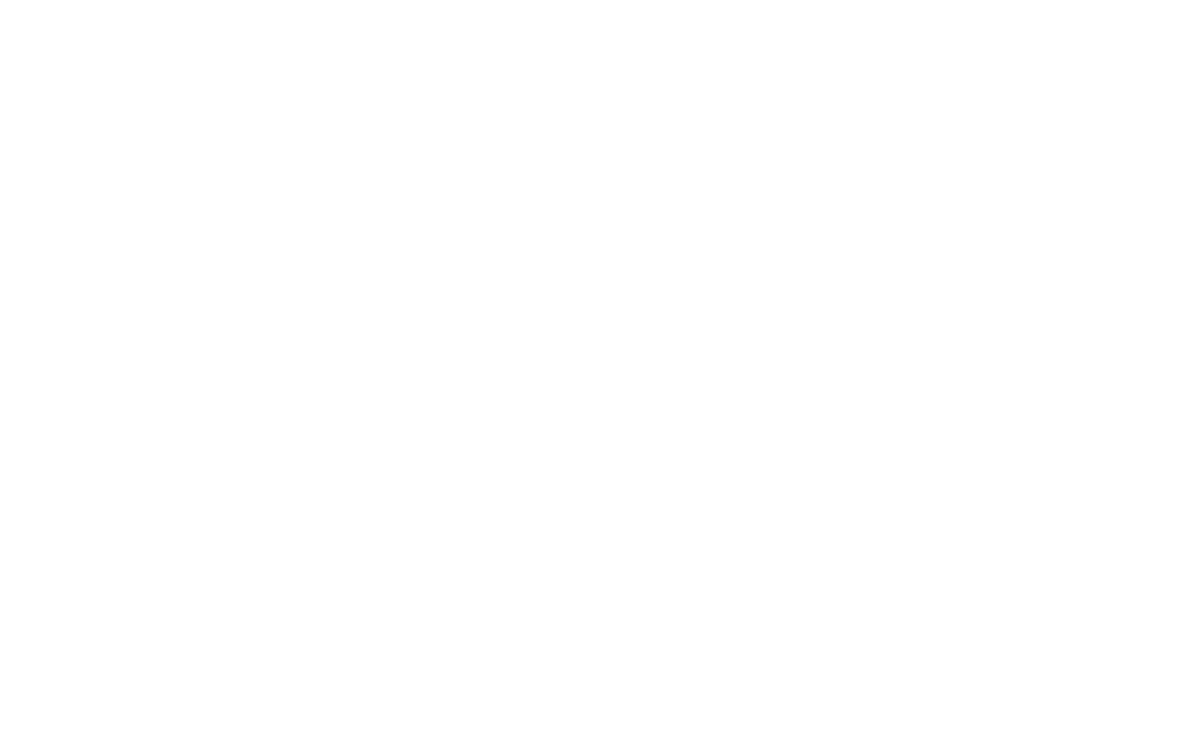 scroll, scrollTop: 0, scrollLeft: 0, axis: both 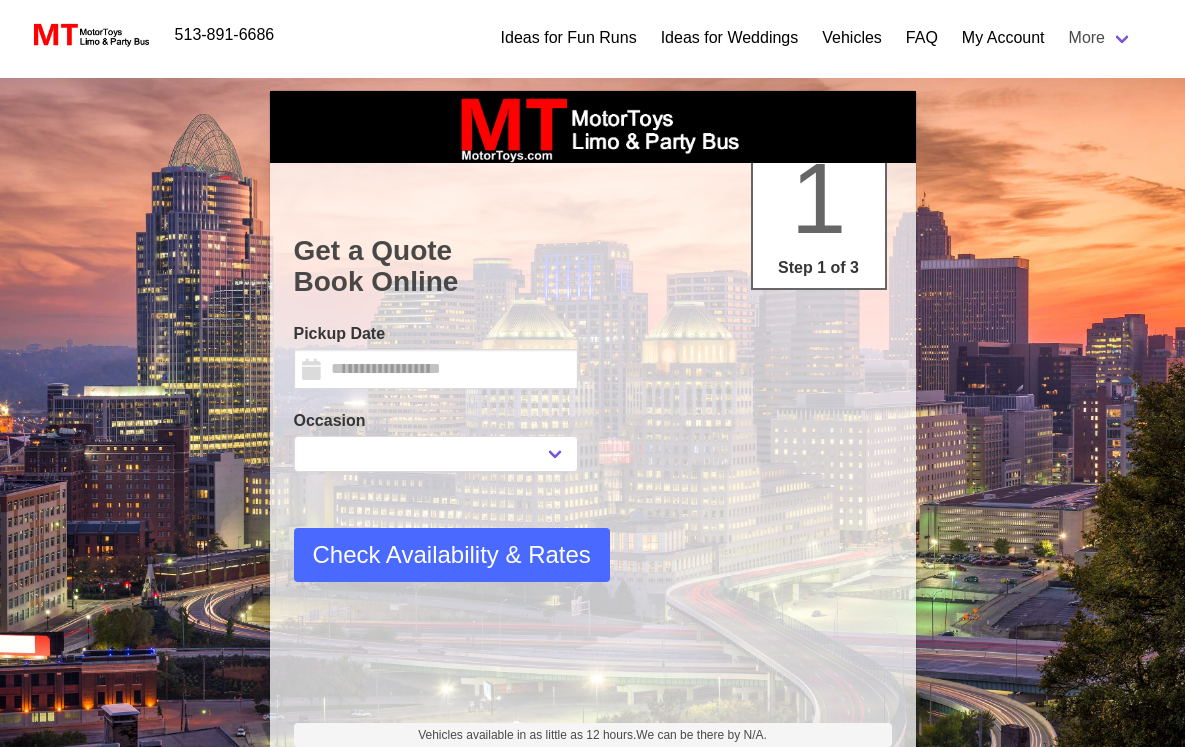 type on "********" 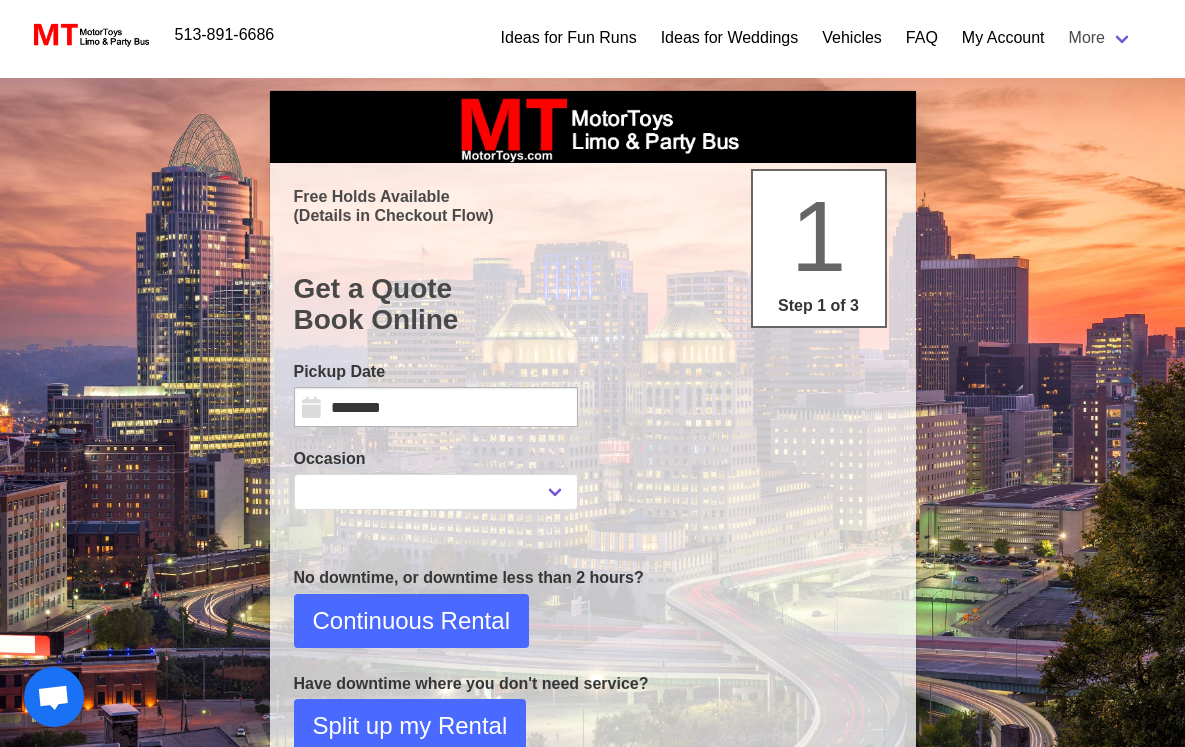 select 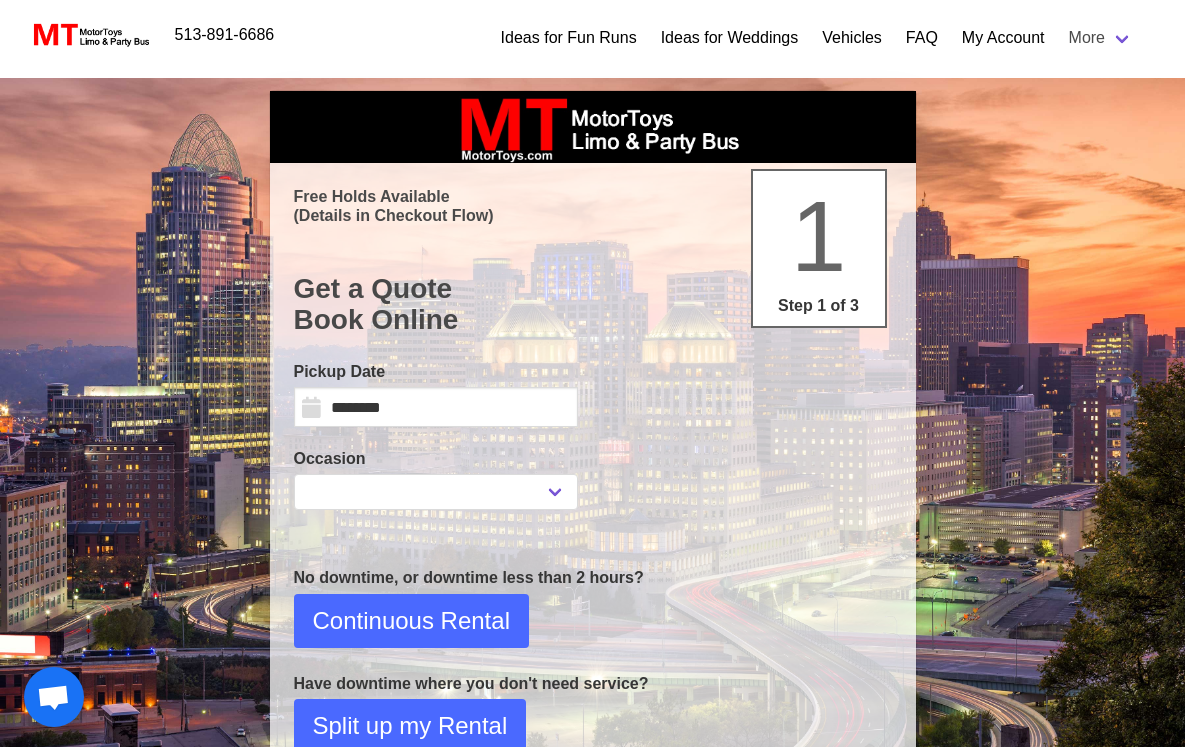 select on "*" 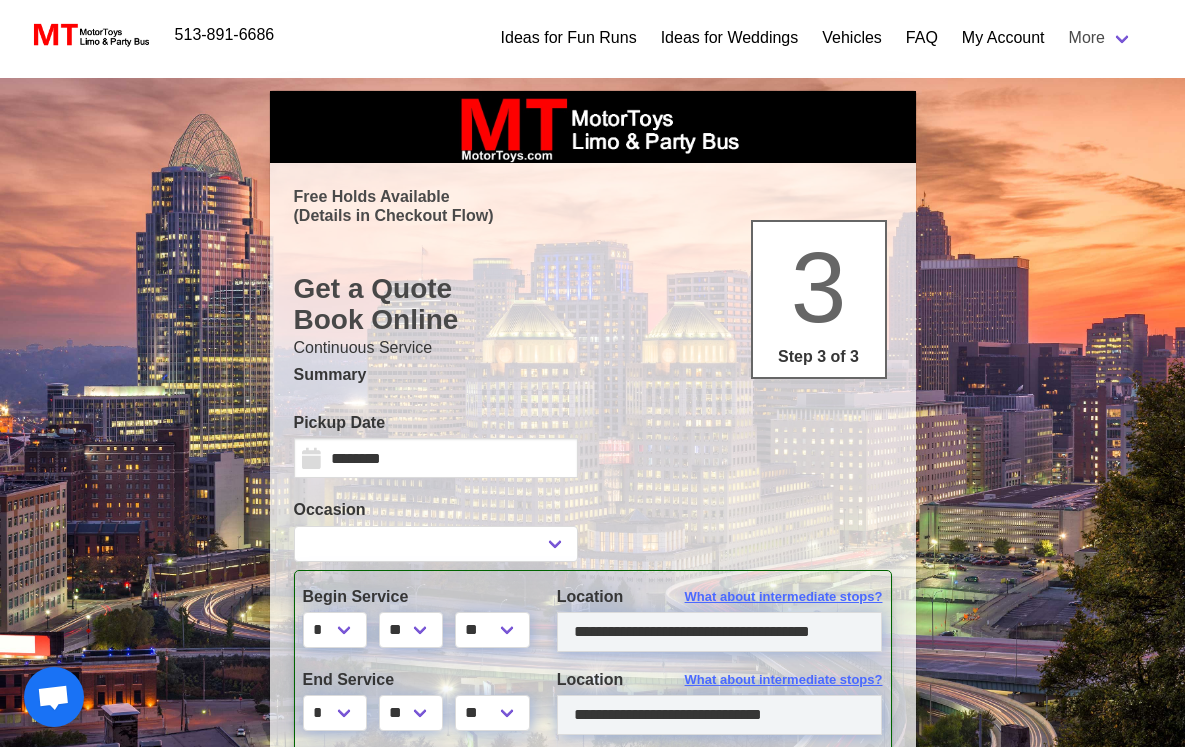type on "**********" 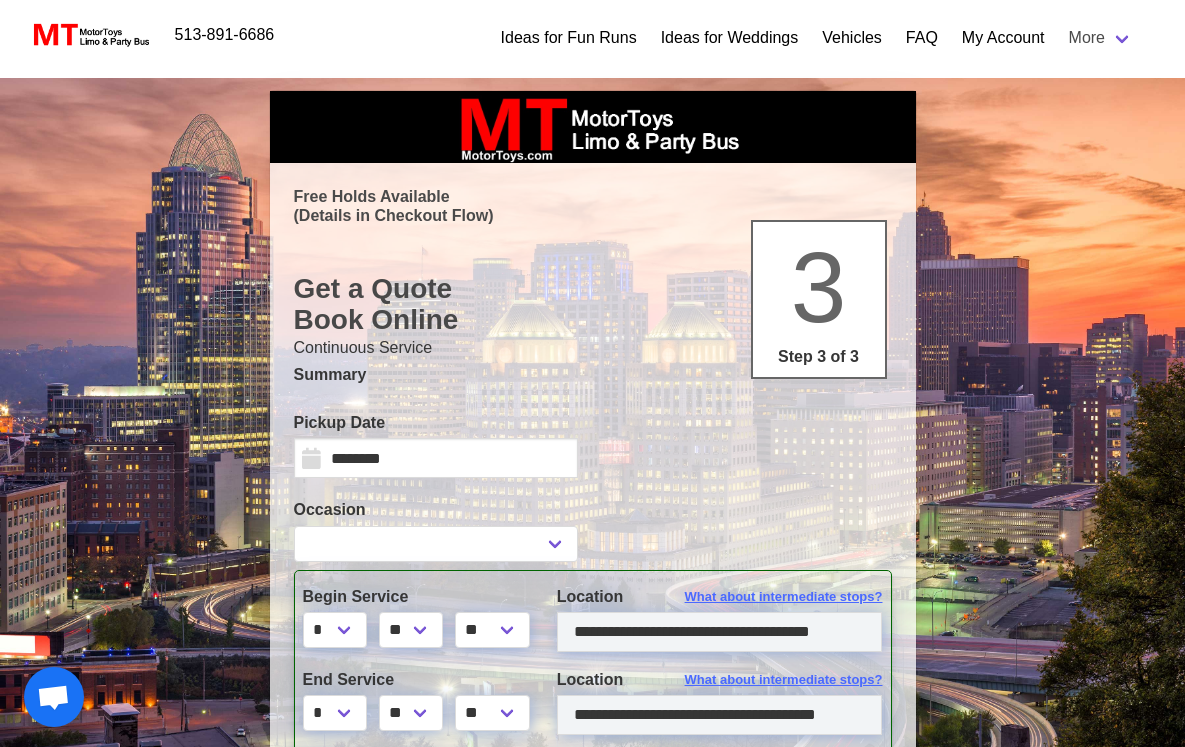 type on "**********" 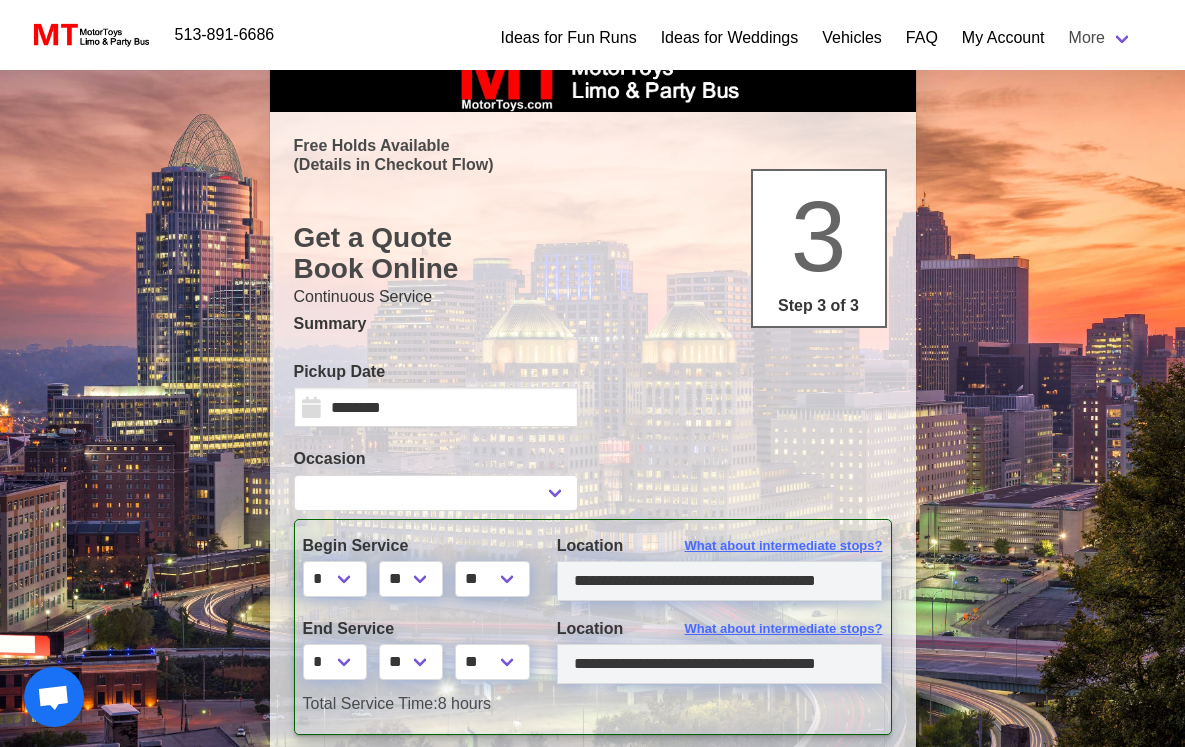 select 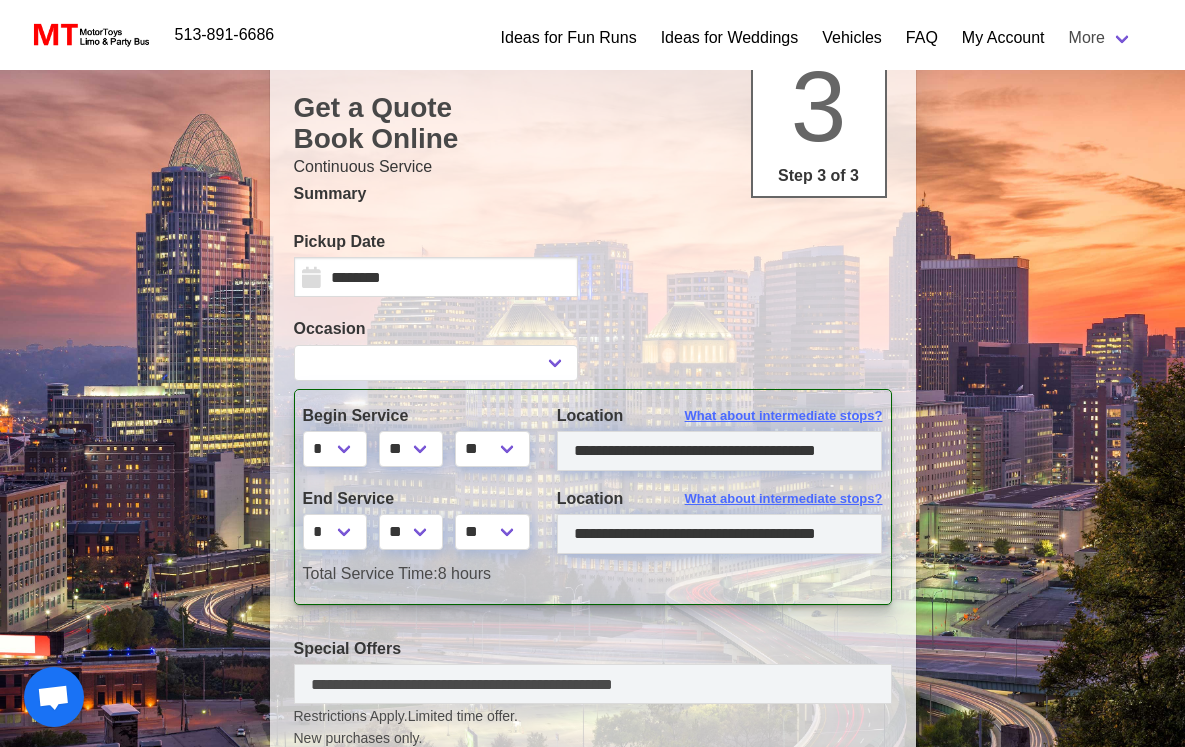 scroll, scrollTop: 142, scrollLeft: 0, axis: vertical 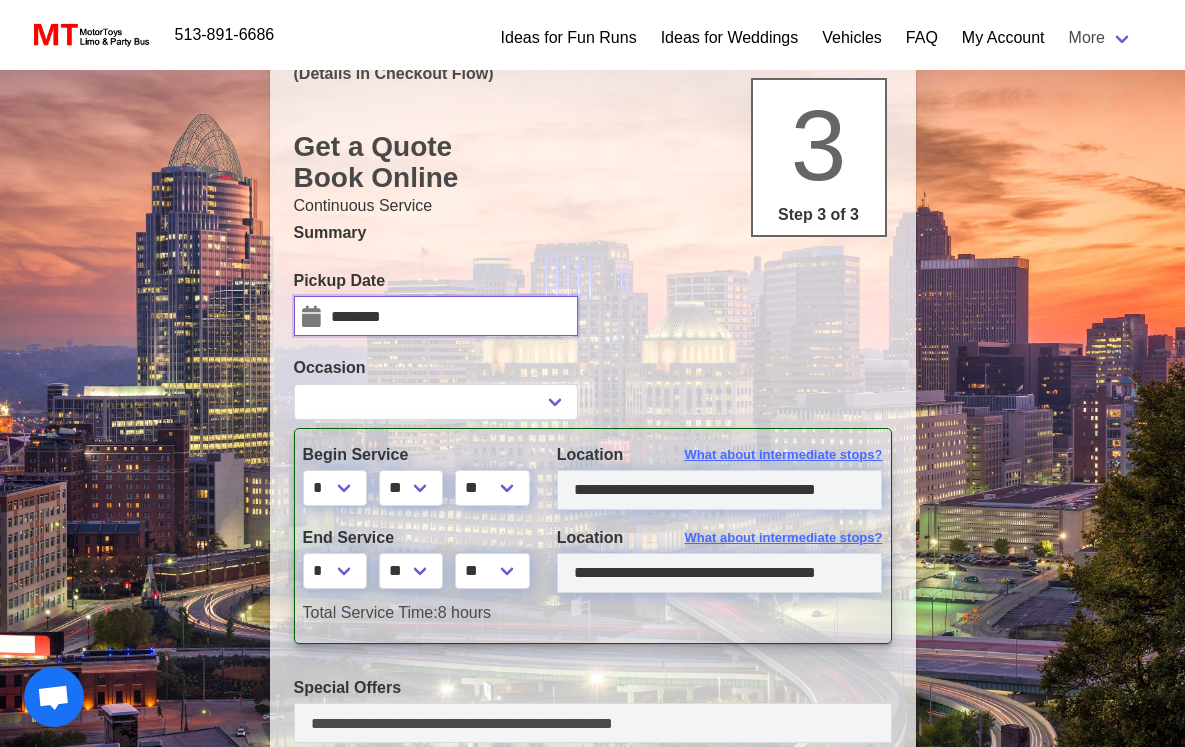 click on "********" at bounding box center (436, 316) 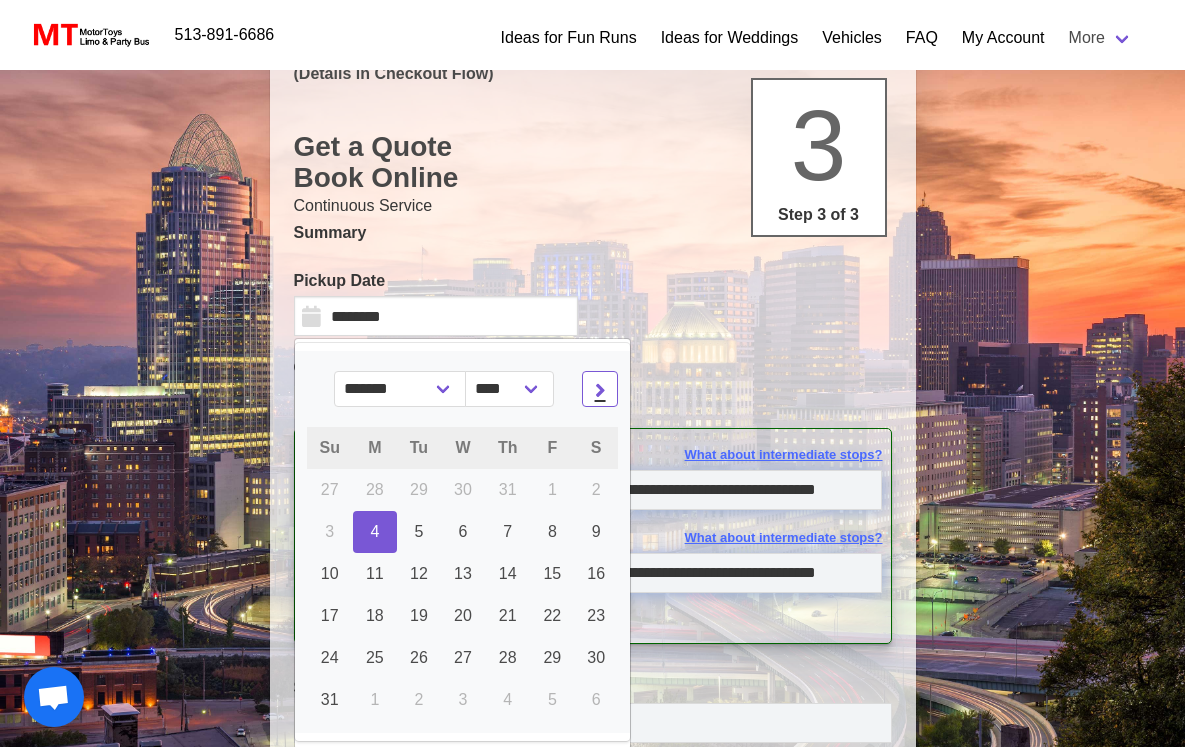 click at bounding box center (600, 389) 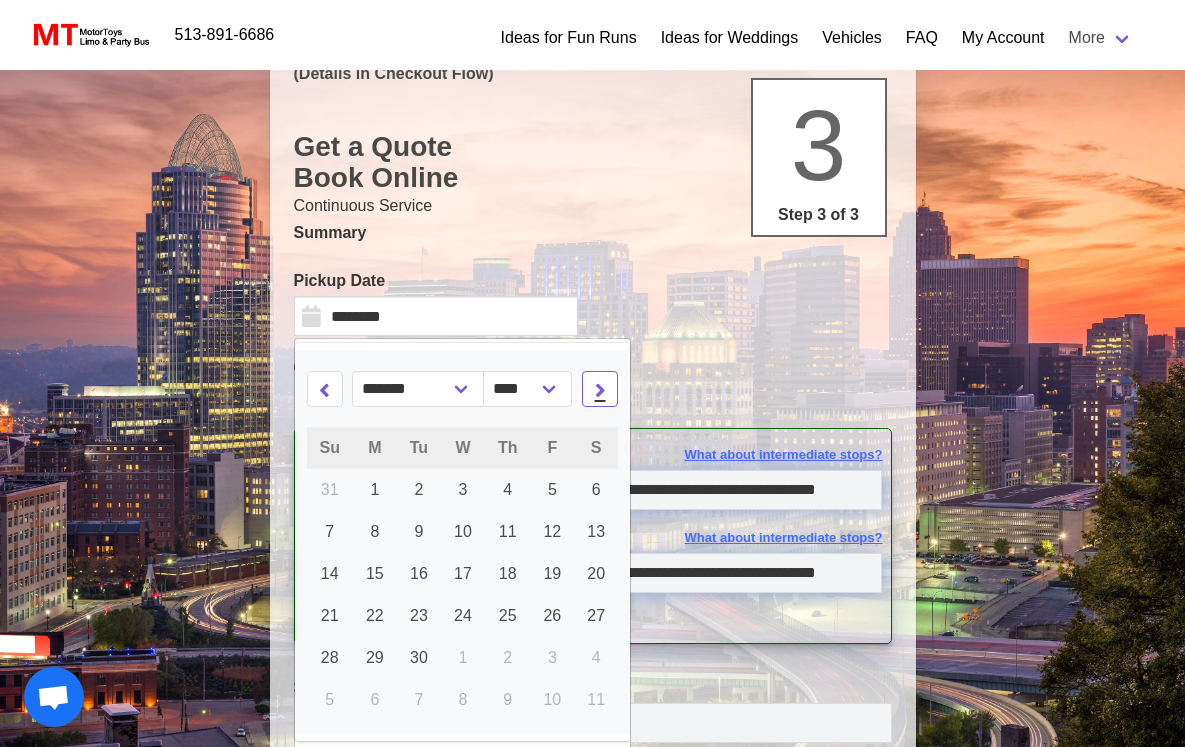 click at bounding box center (600, 389) 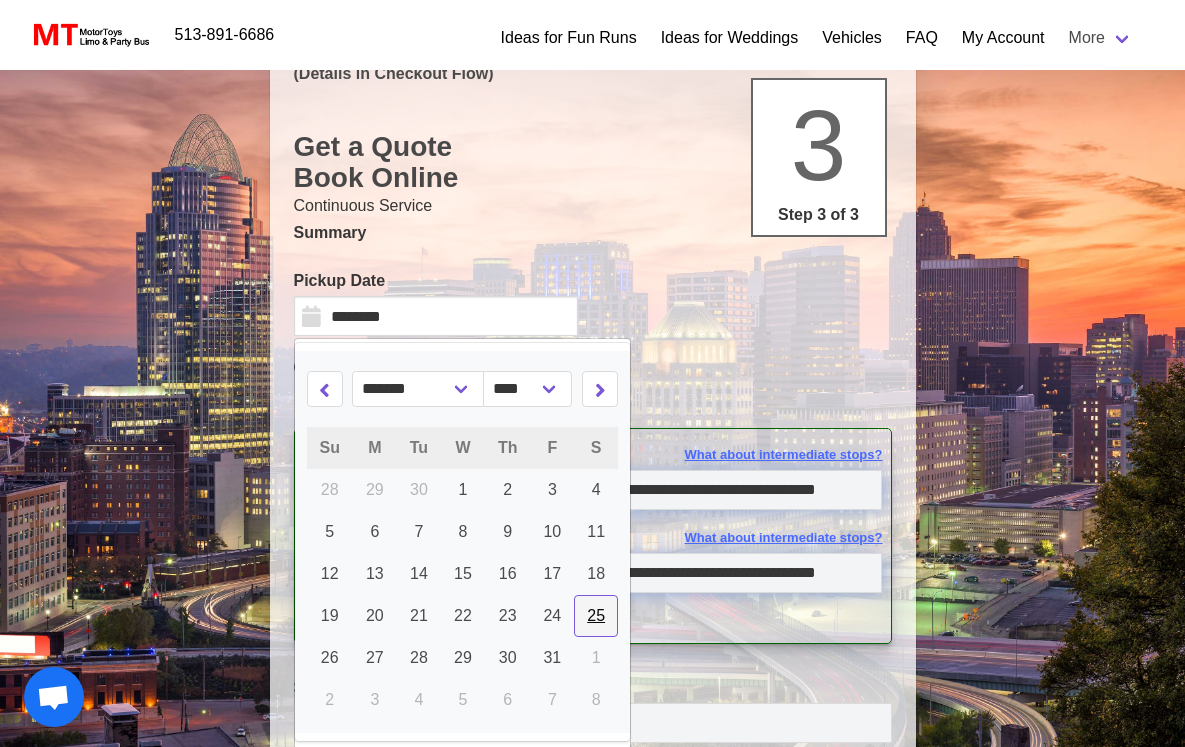 click on "25" at bounding box center (596, 615) 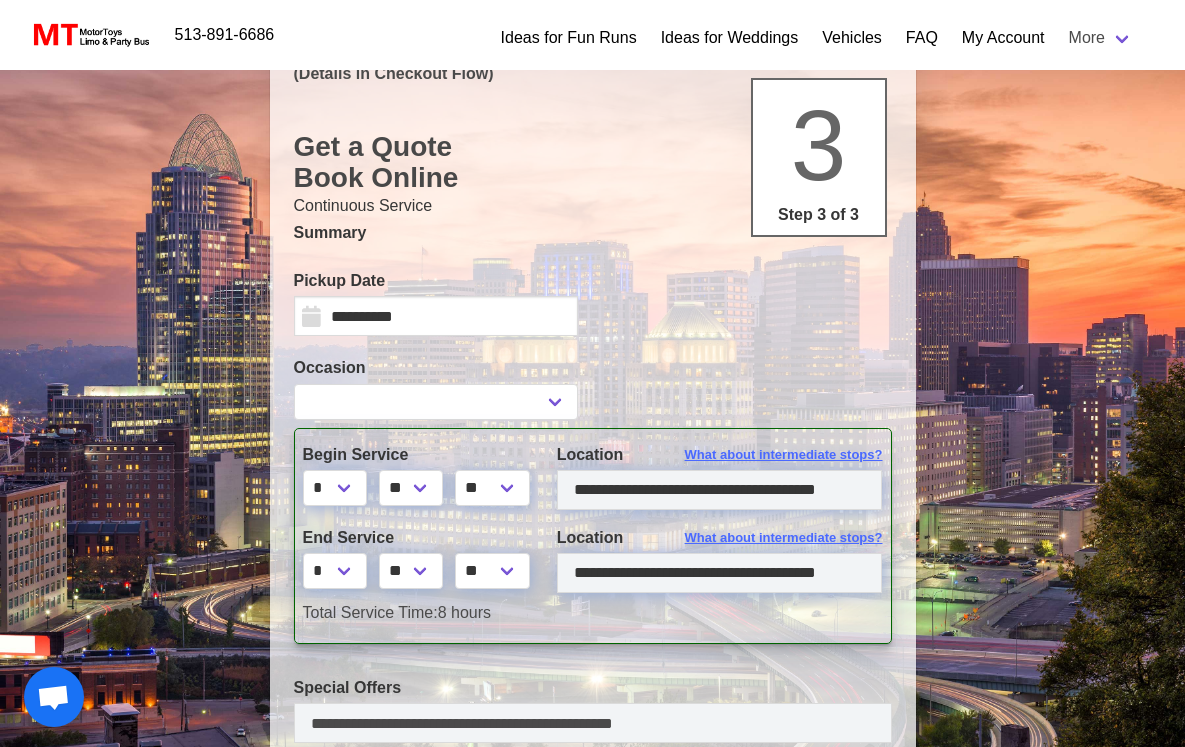 select 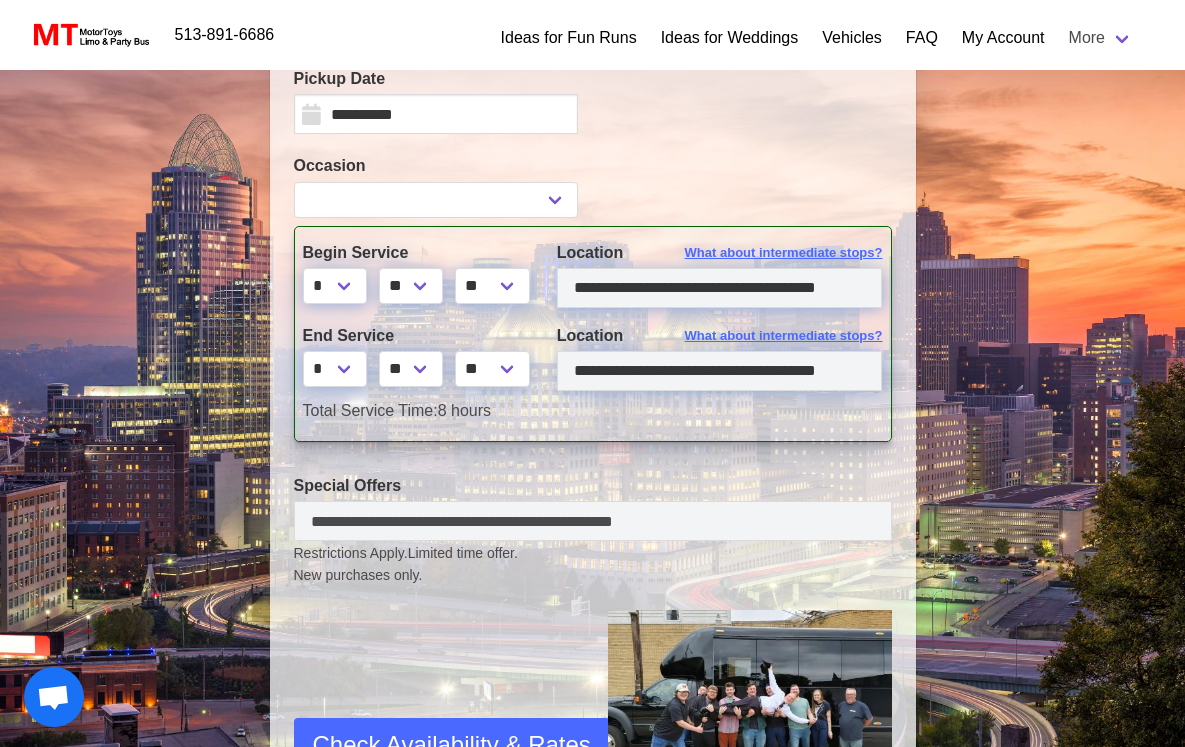 scroll, scrollTop: 352, scrollLeft: 0, axis: vertical 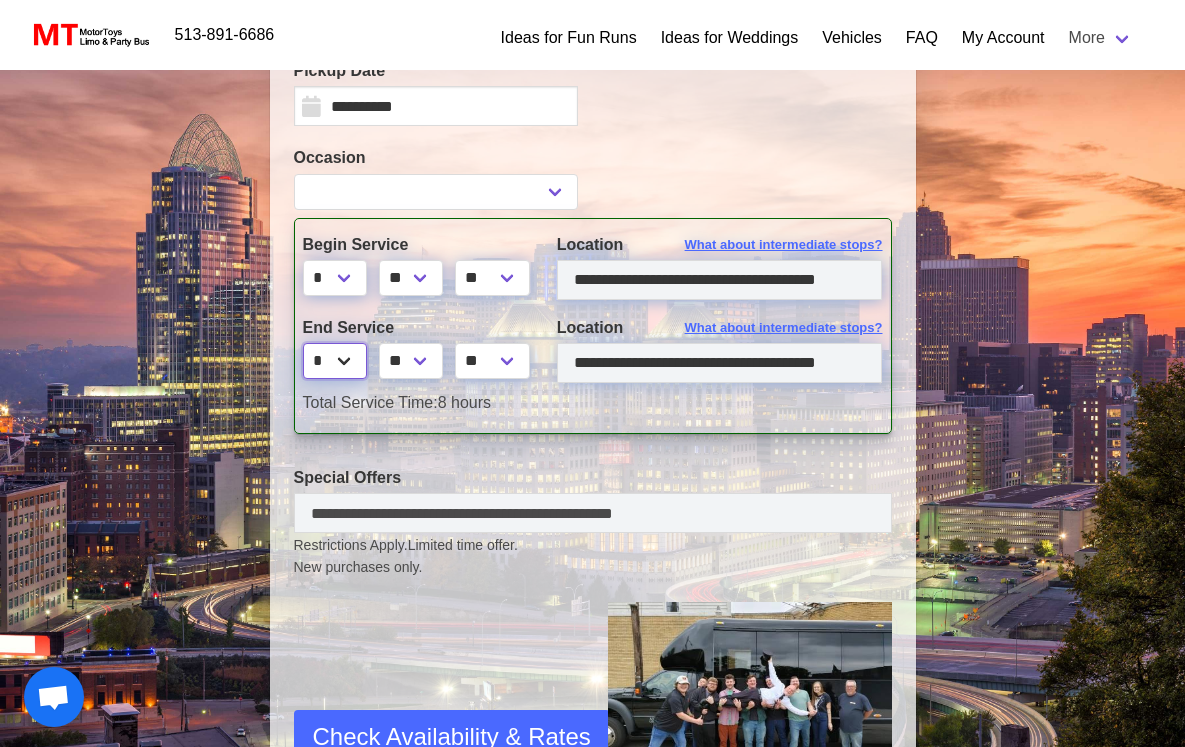 click on "* * * * * * * * * ** ** **" at bounding box center (335, 361) 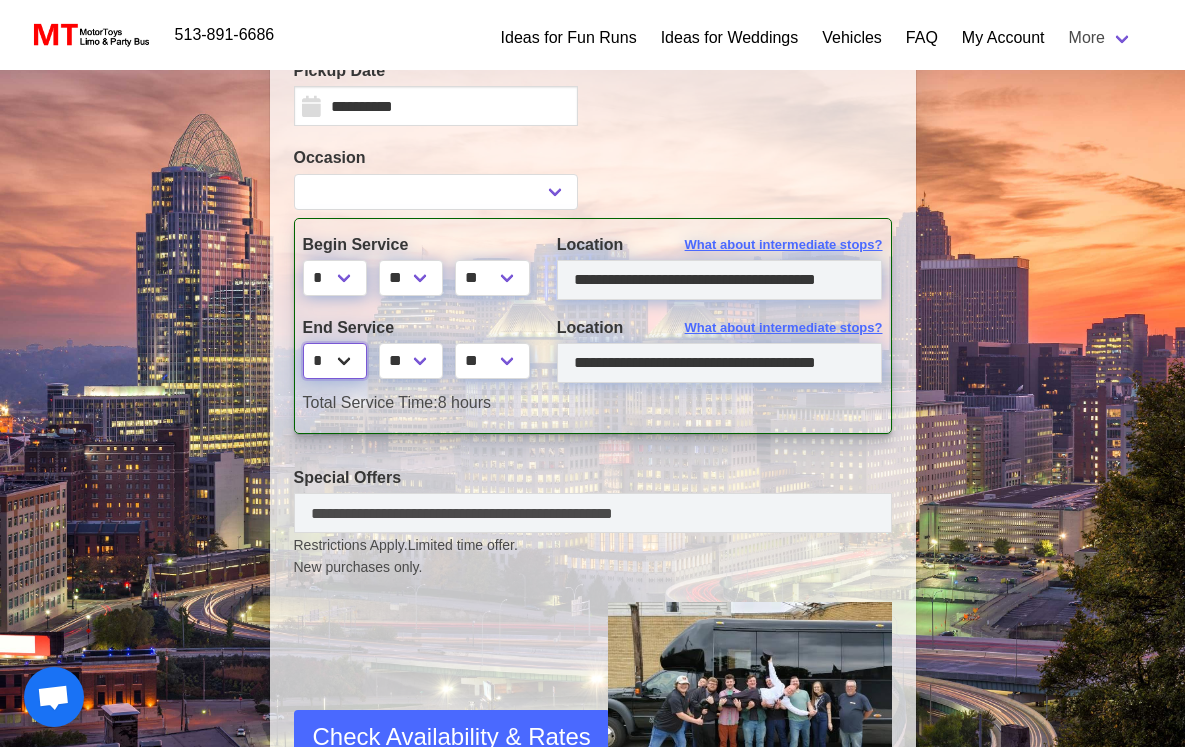 select on "*" 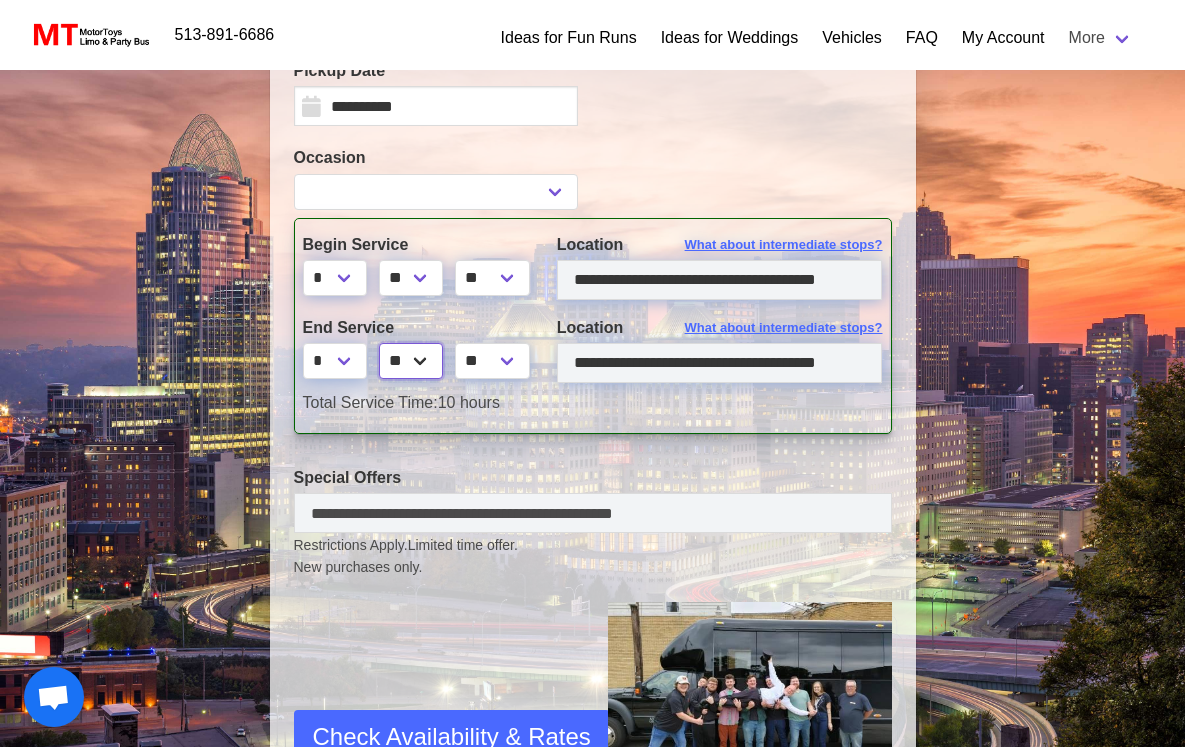 click on "** ** ** **" at bounding box center [411, 361] 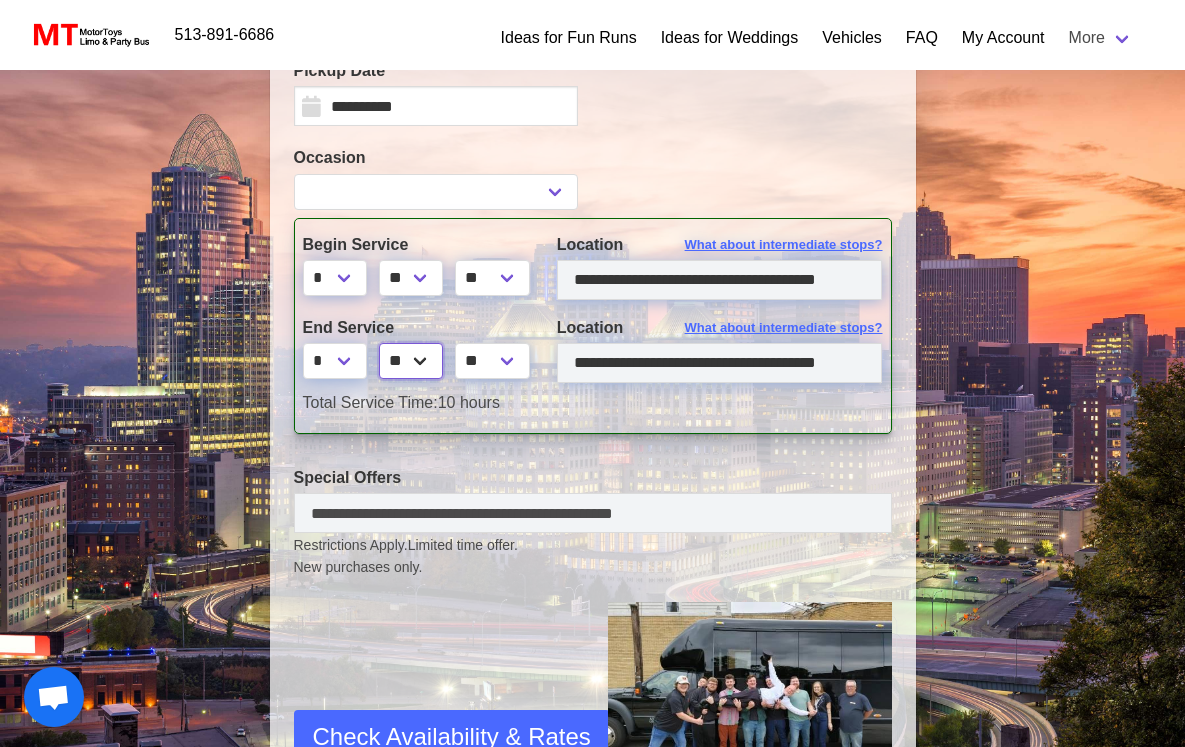 select on "*" 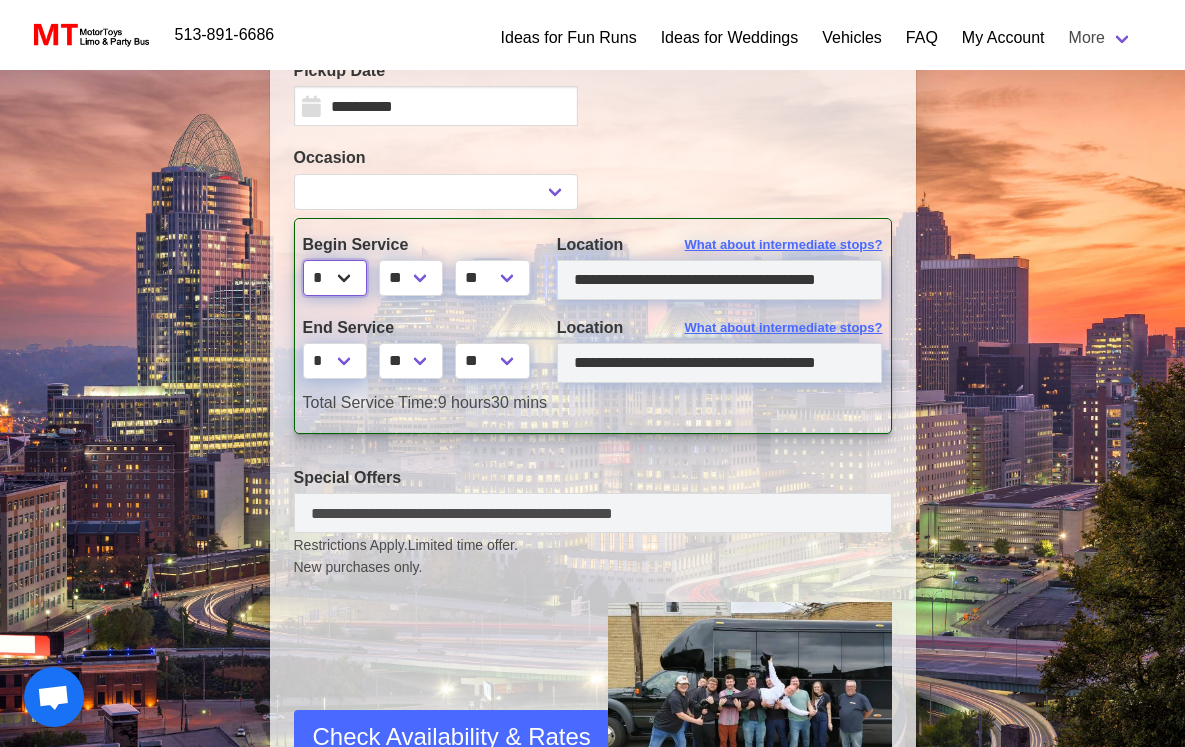 click on "* * * * * * * * * ** ** **" at bounding box center [335, 278] 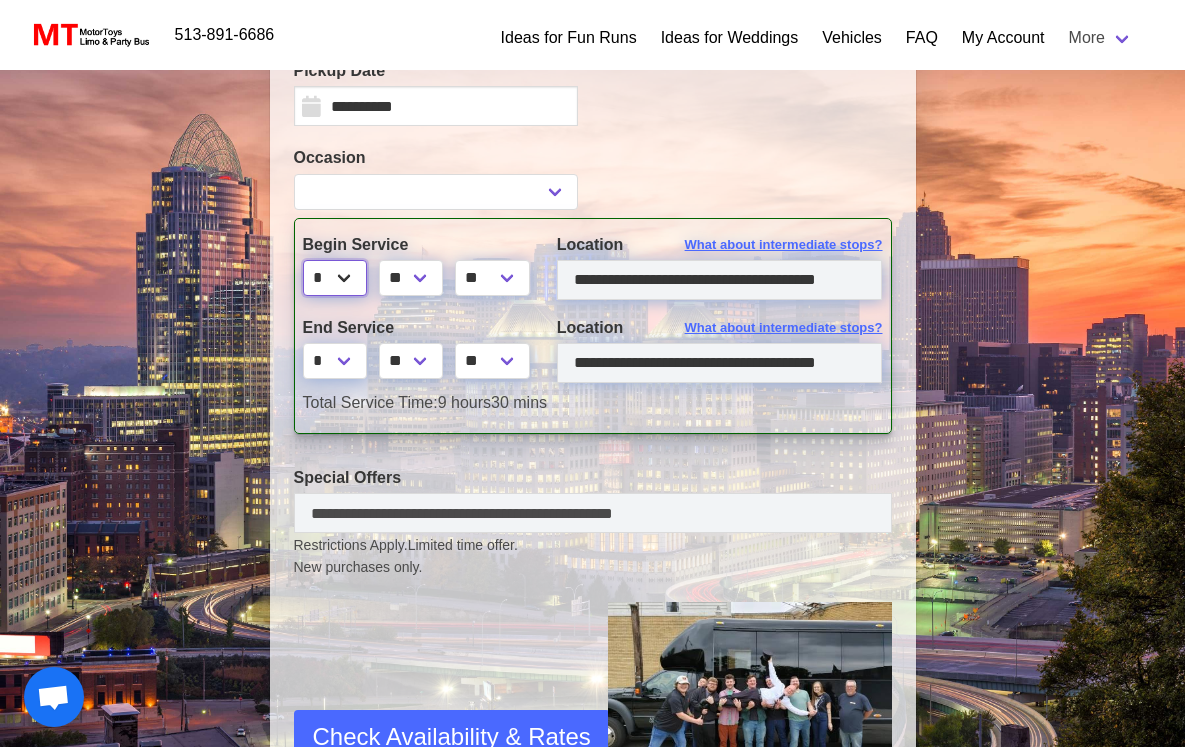 select on "**" 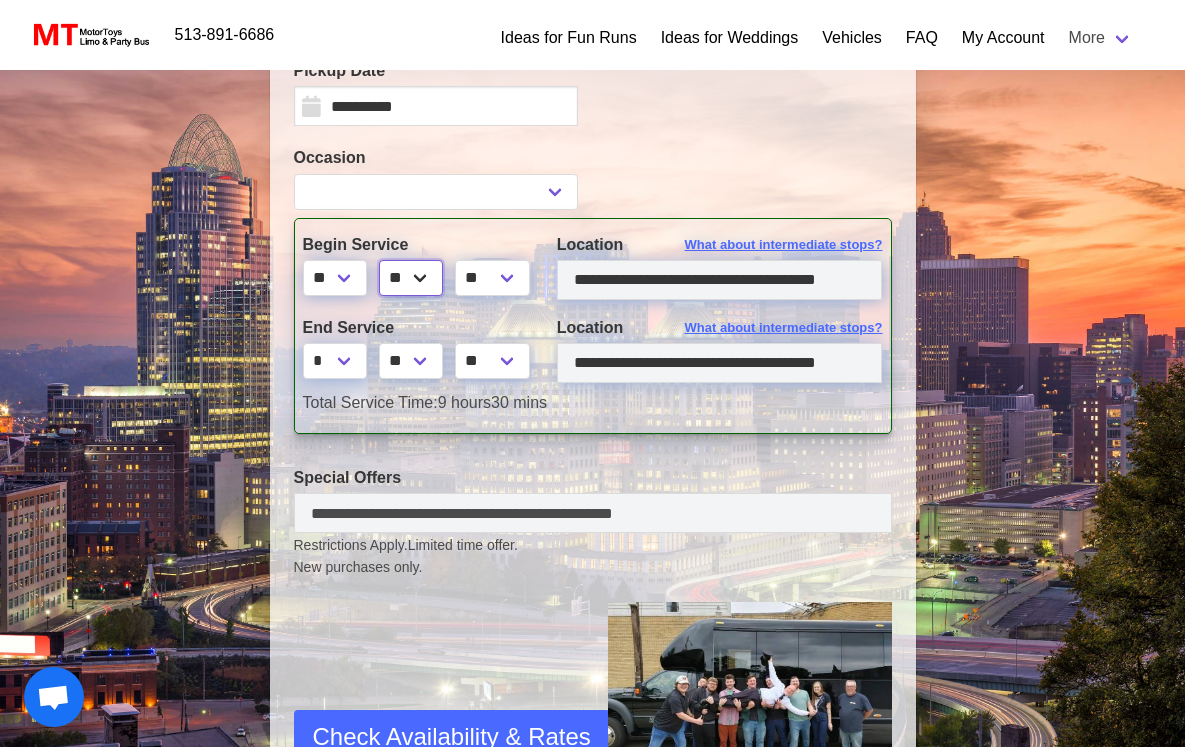 click on "** ** ** **" at bounding box center [411, 278] 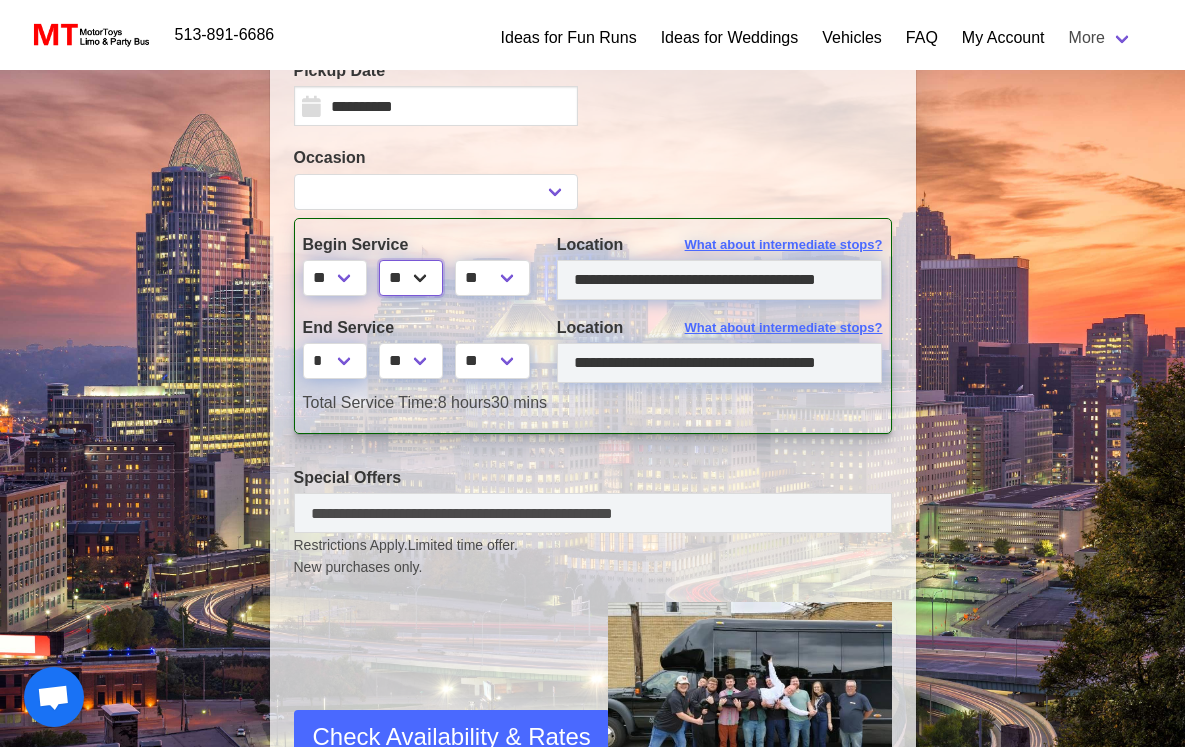 select 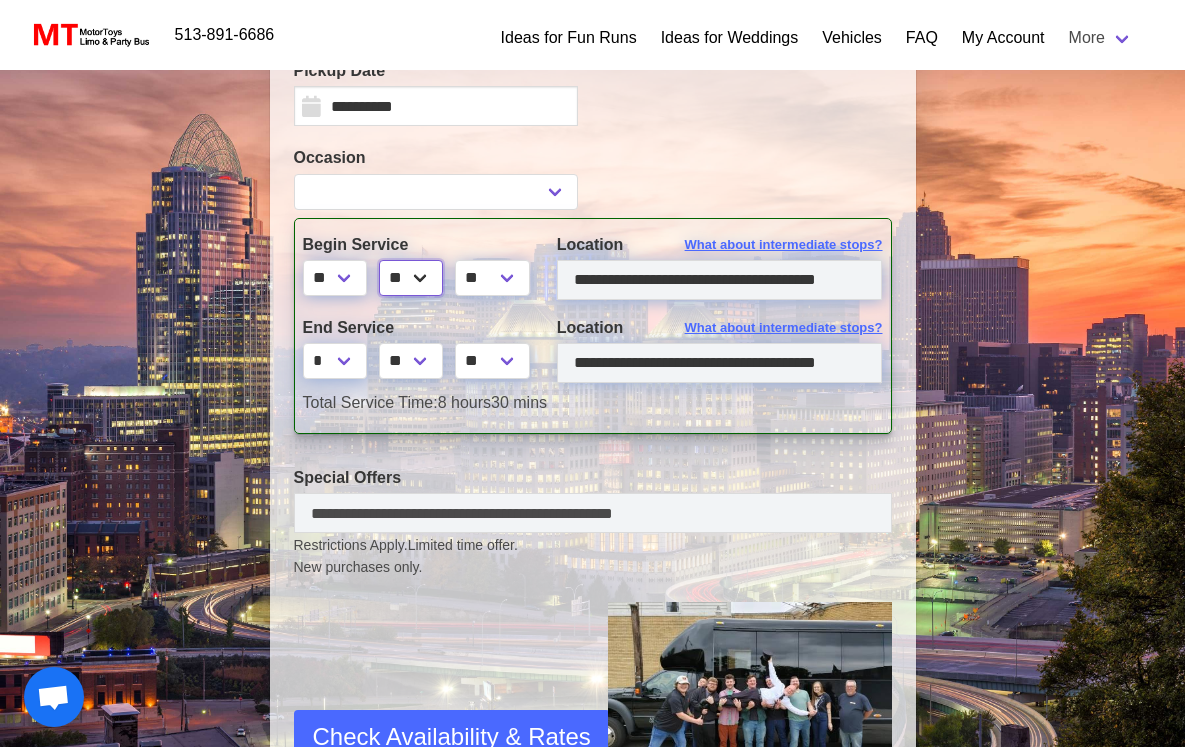 select on "*" 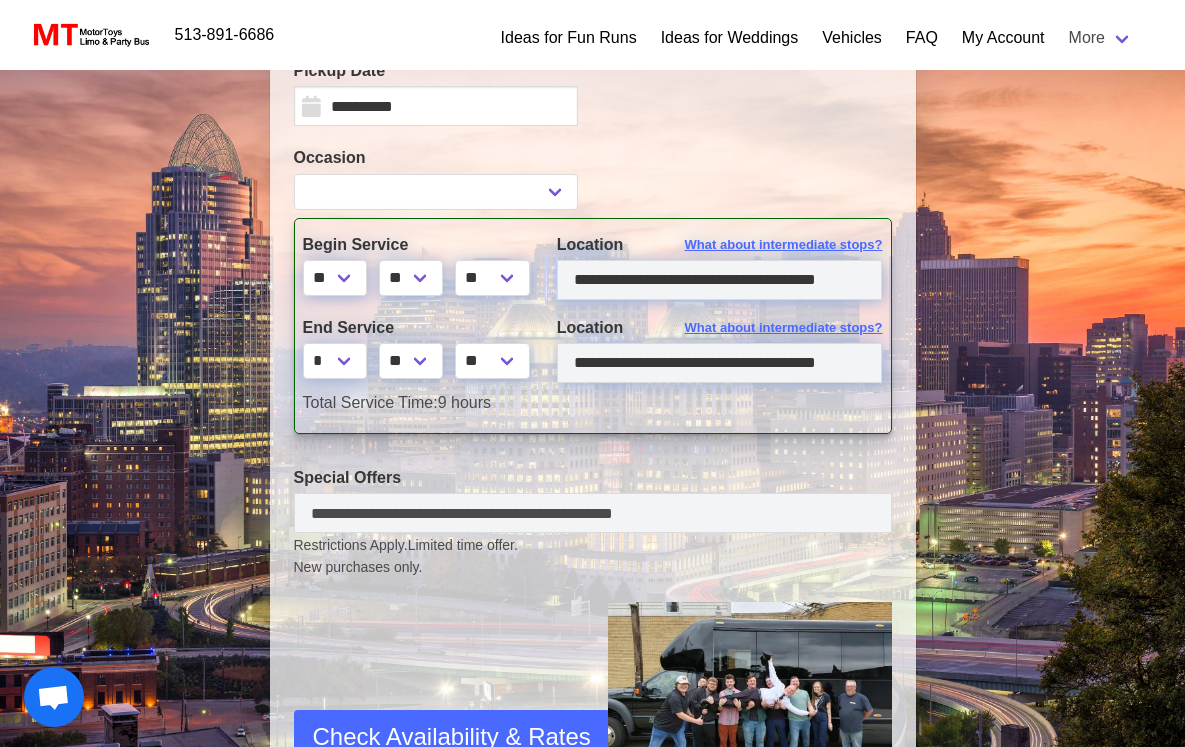 click on "Begin Service   * * * * * * * * * ** ** **   ** ** ** **   **   **" at bounding box center [415, 270] 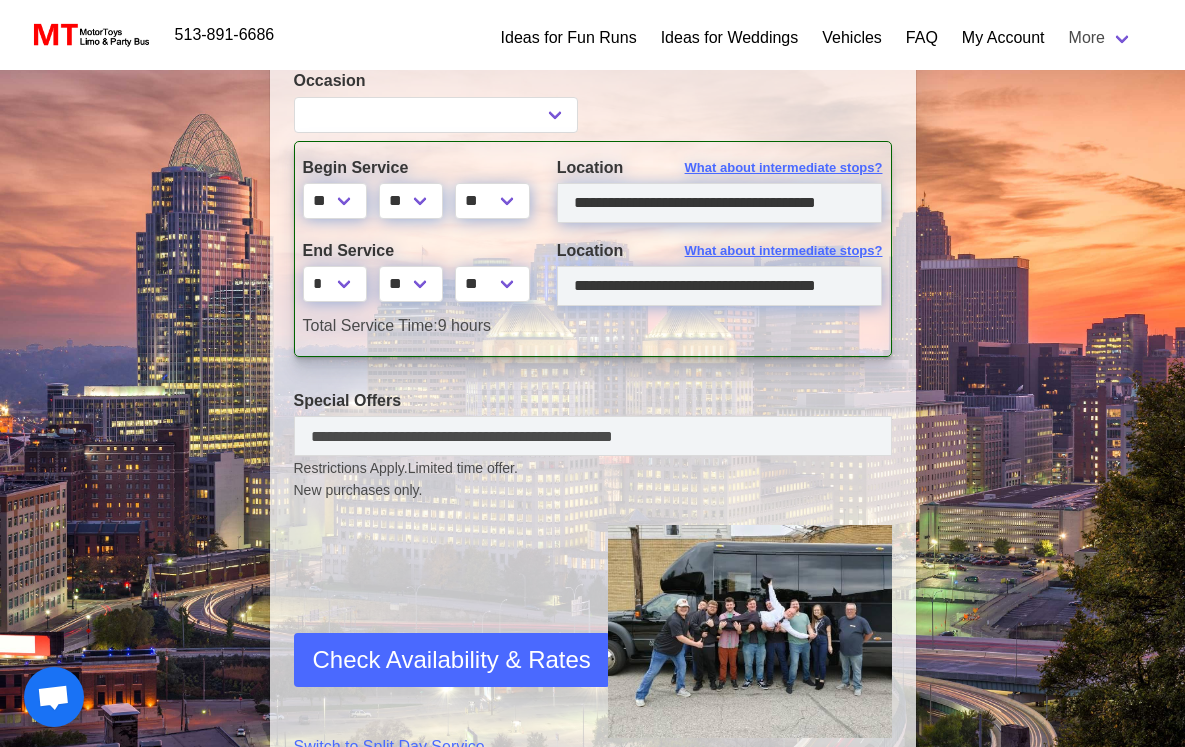 scroll, scrollTop: 433, scrollLeft: 0, axis: vertical 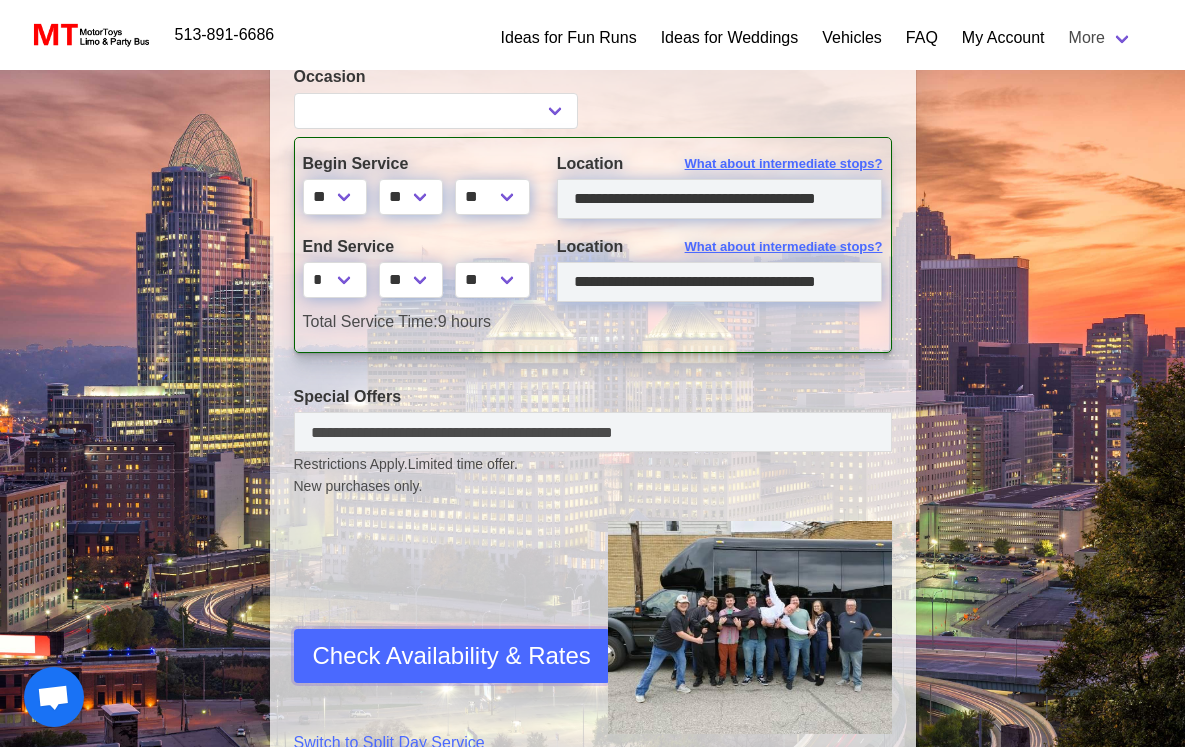 click on "Check Availability & Rates" at bounding box center (452, 656) 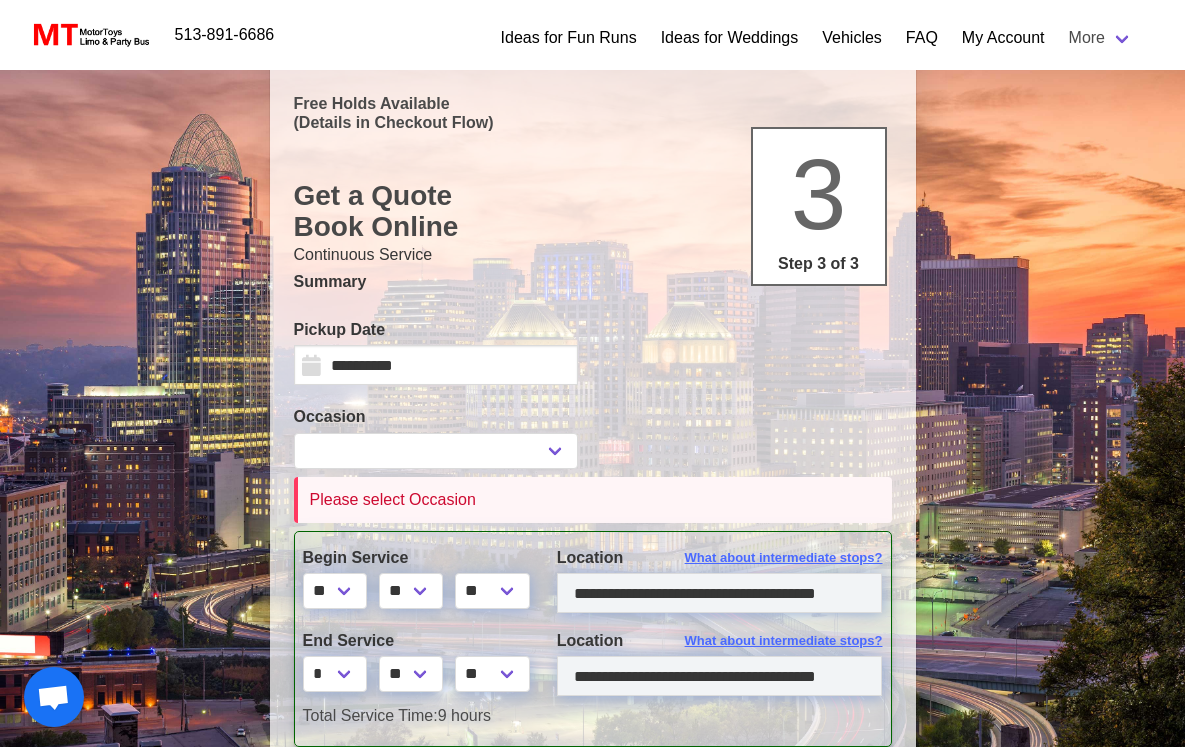scroll, scrollTop: 0, scrollLeft: 0, axis: both 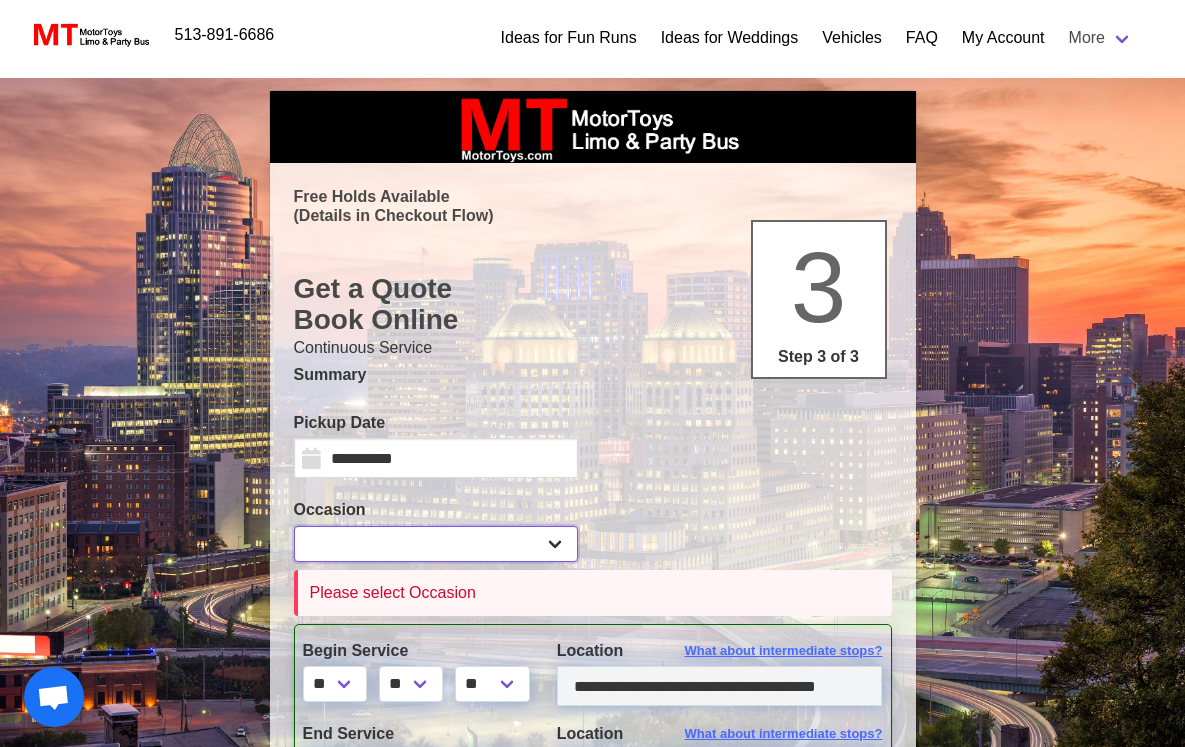 click on "**********" at bounding box center (436, 544) 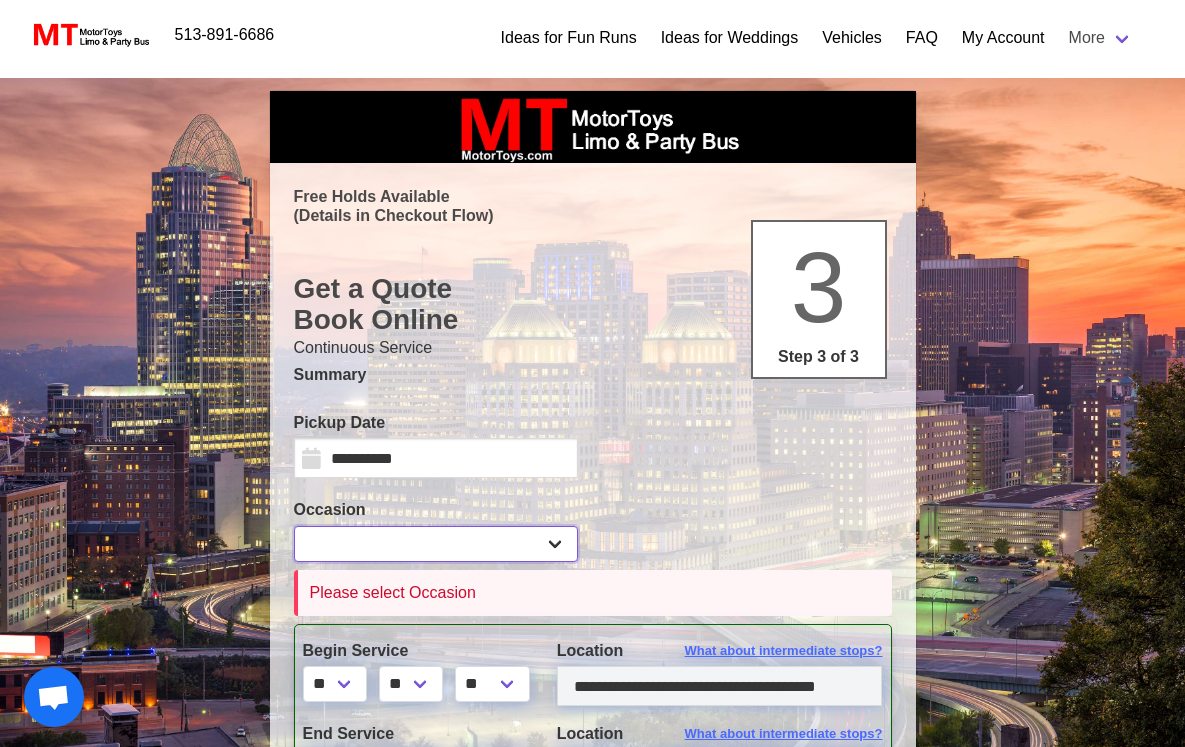 select on "*" 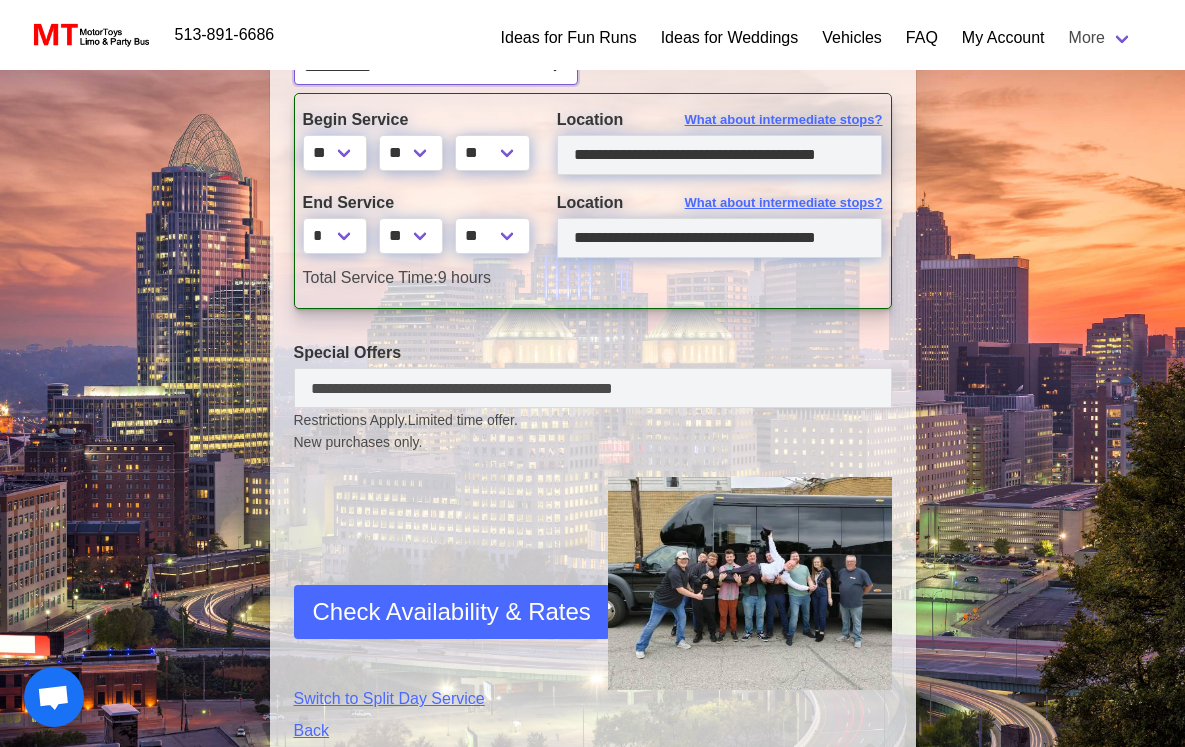 scroll, scrollTop: 529, scrollLeft: 0, axis: vertical 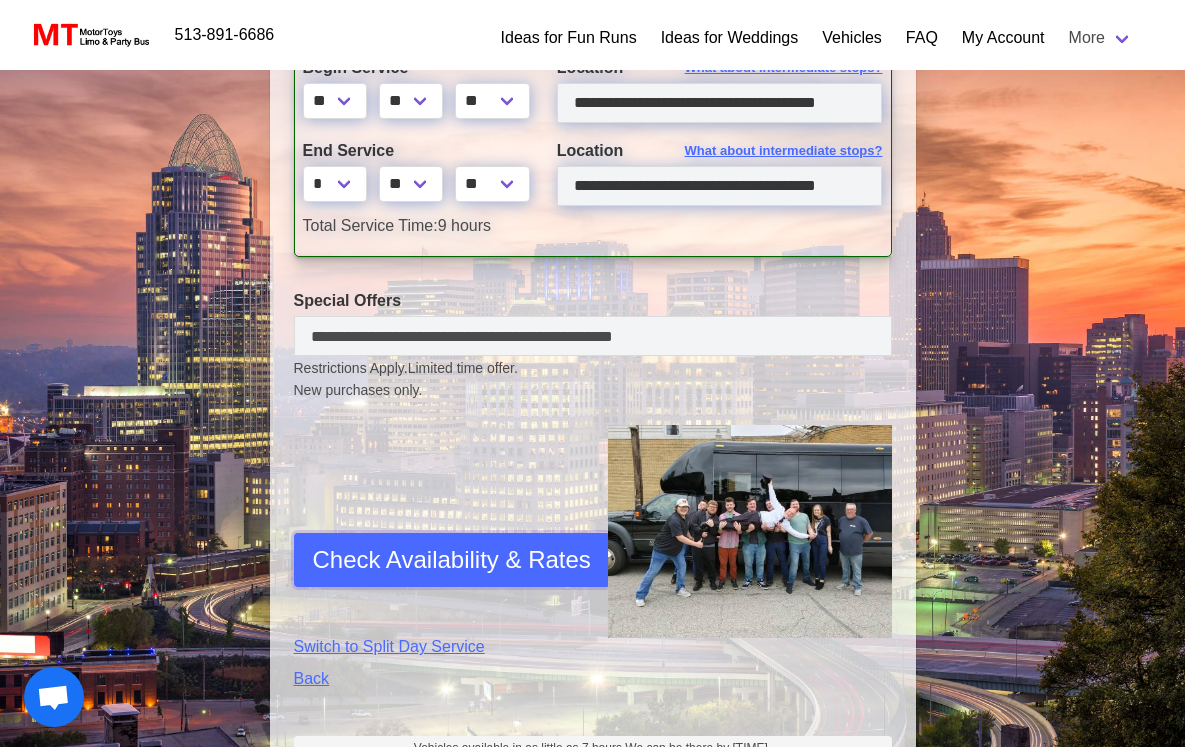 click on "Check Availability & Rates" at bounding box center [452, 560] 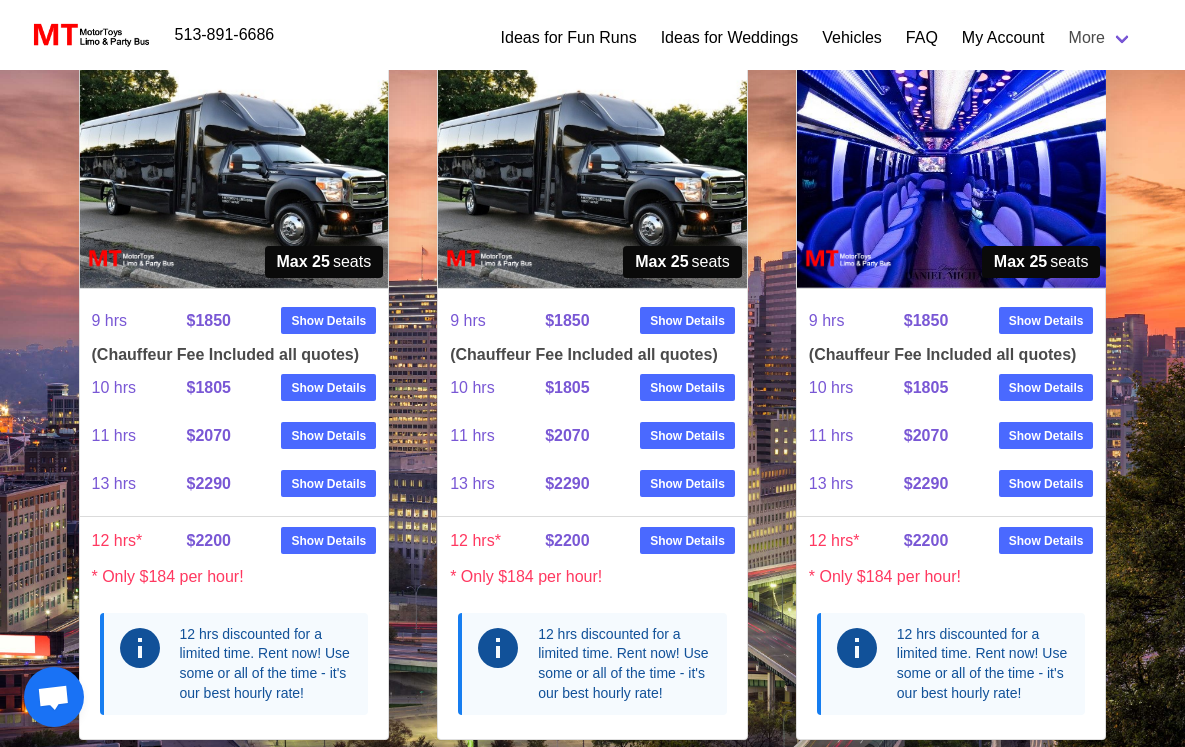 scroll, scrollTop: 481, scrollLeft: 0, axis: vertical 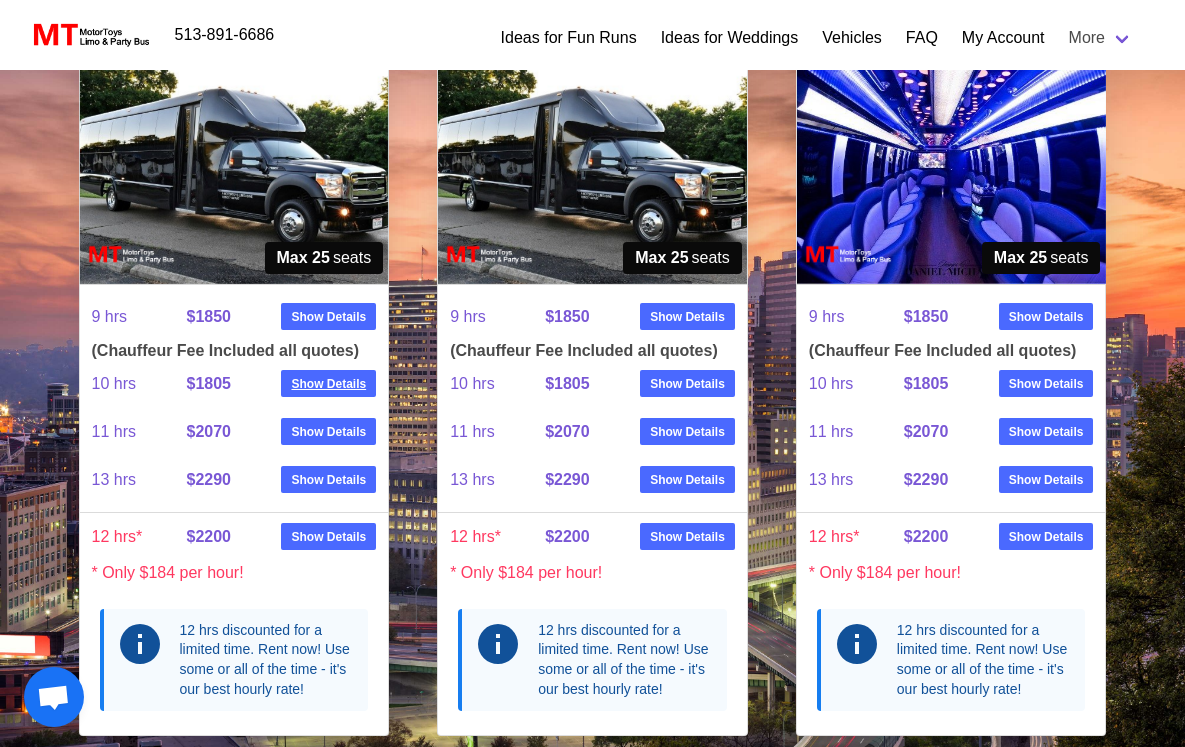 click on "Show Details" at bounding box center (328, 384) 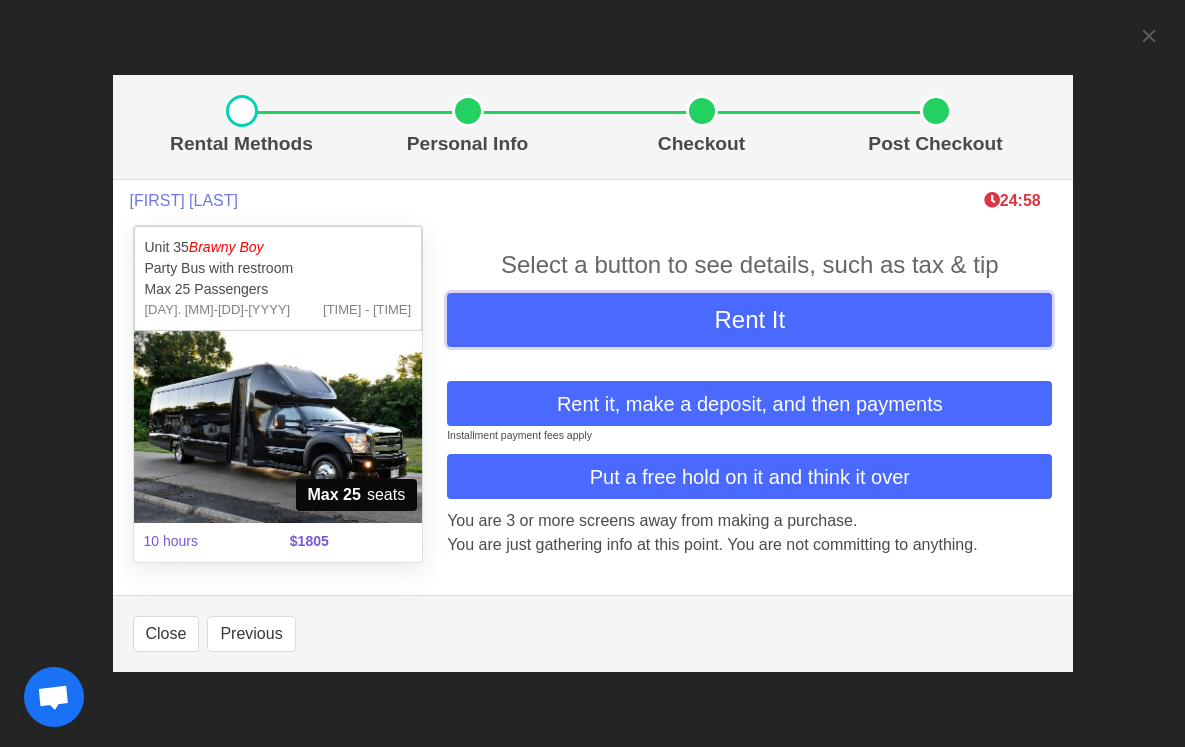 click on "Rent It" at bounding box center [749, 320] 